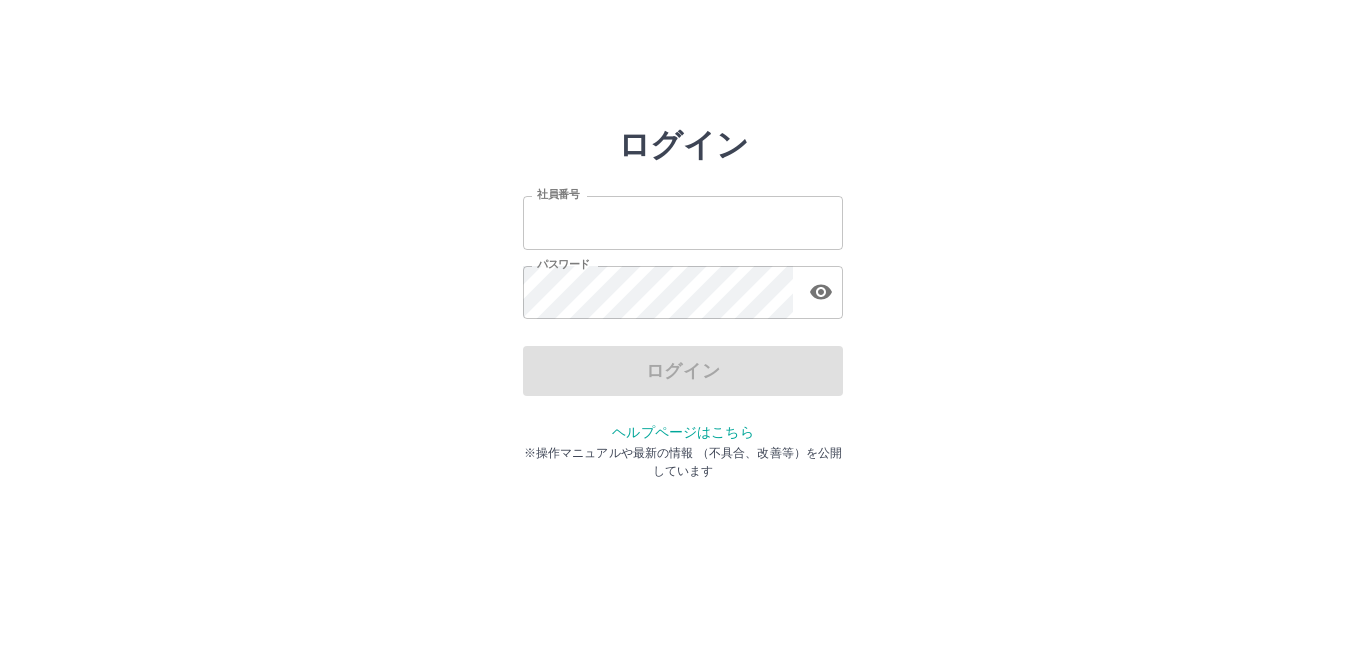 scroll, scrollTop: 0, scrollLeft: 0, axis: both 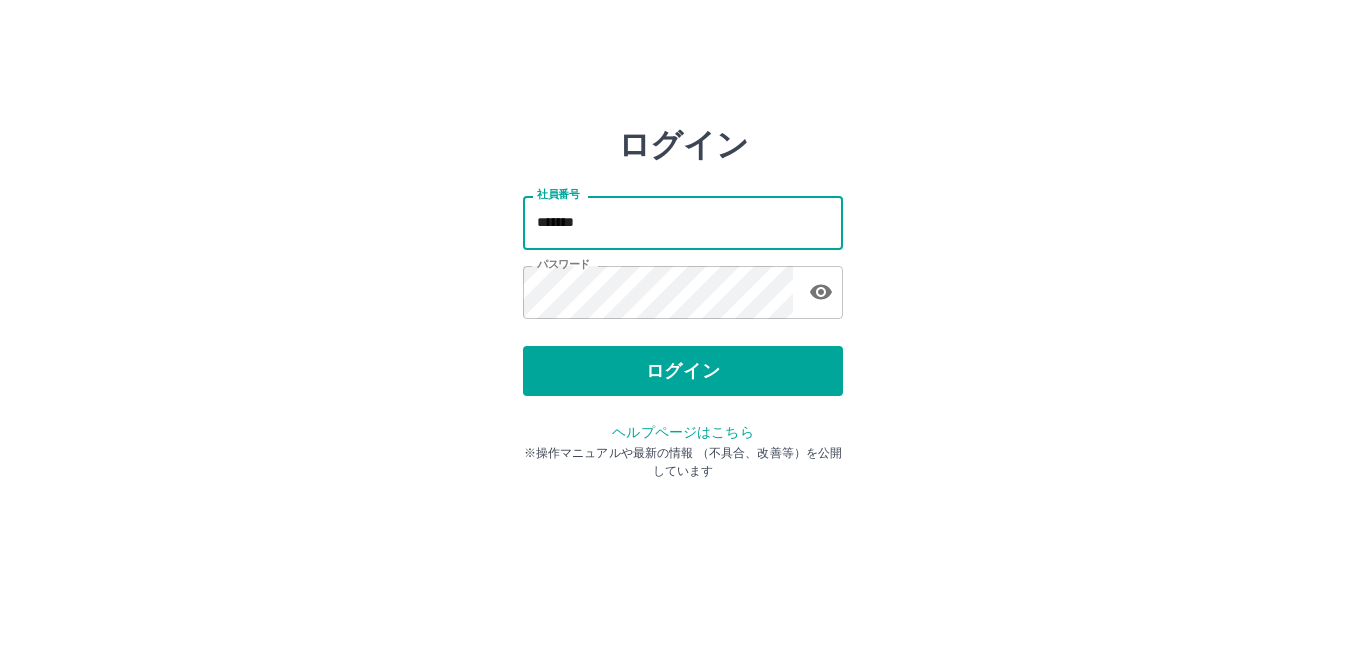click on "*******" at bounding box center (683, 222) 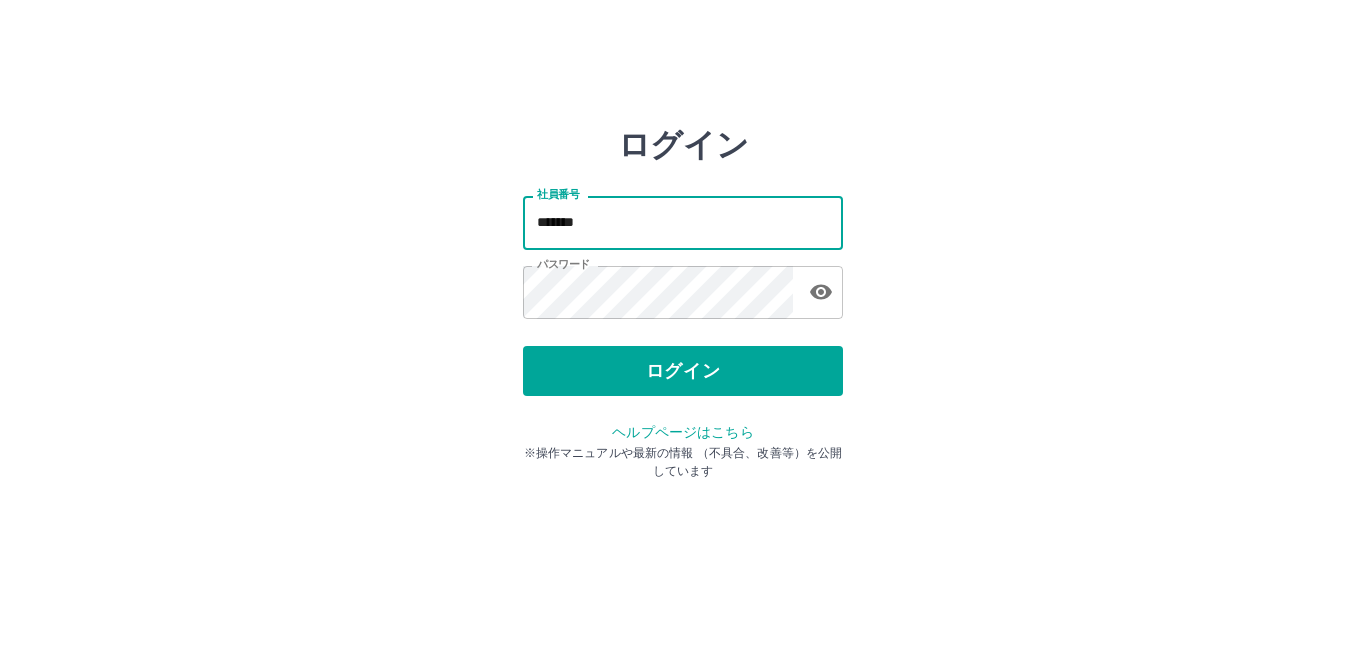 type on "*******" 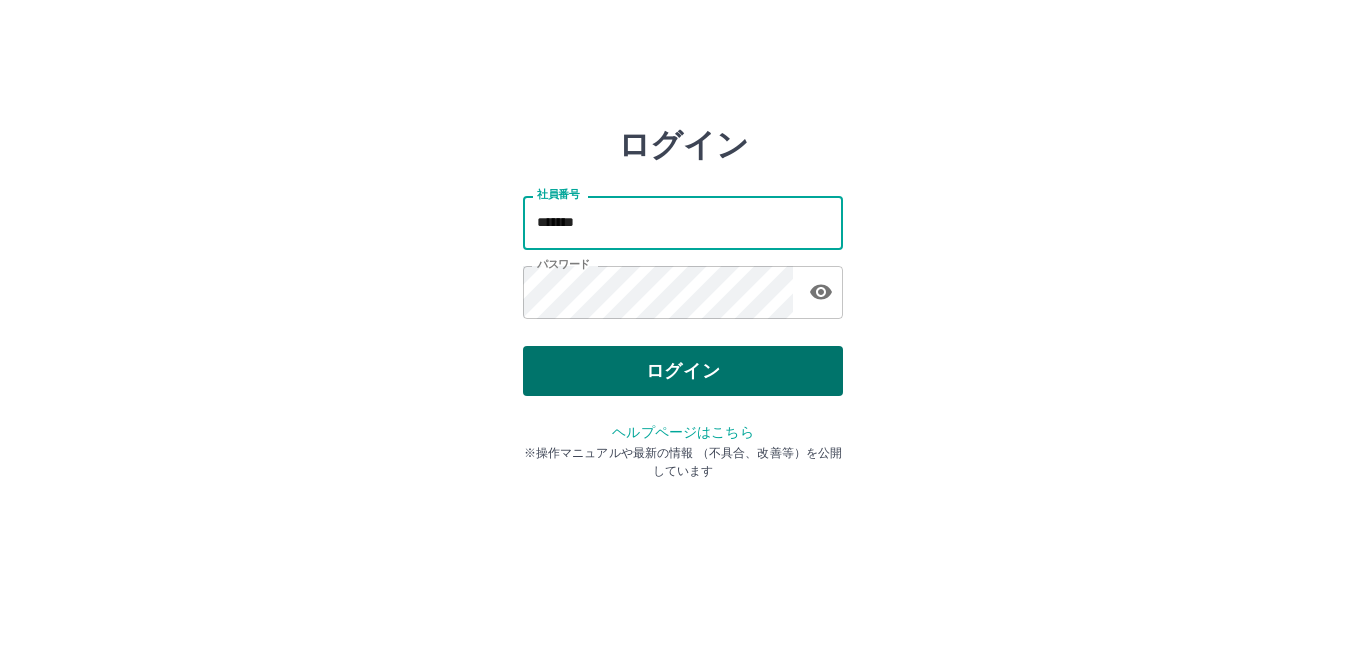 click on "ログイン" at bounding box center (683, 371) 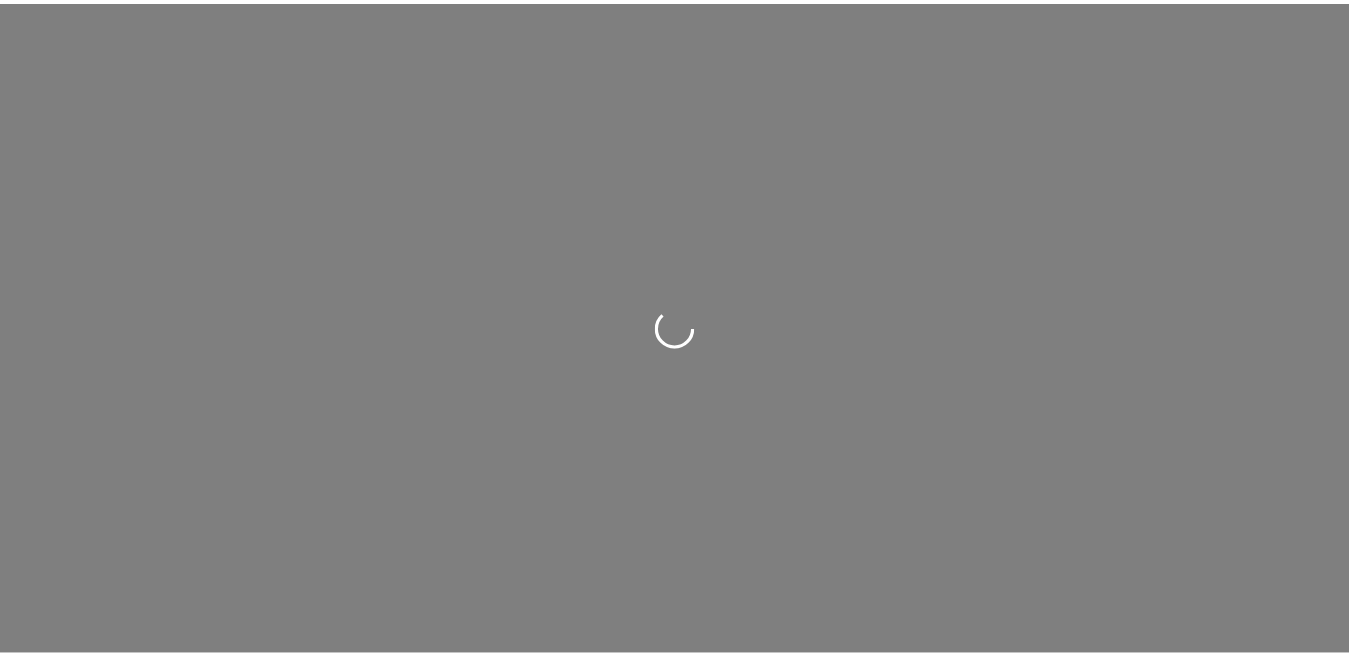 scroll, scrollTop: 0, scrollLeft: 0, axis: both 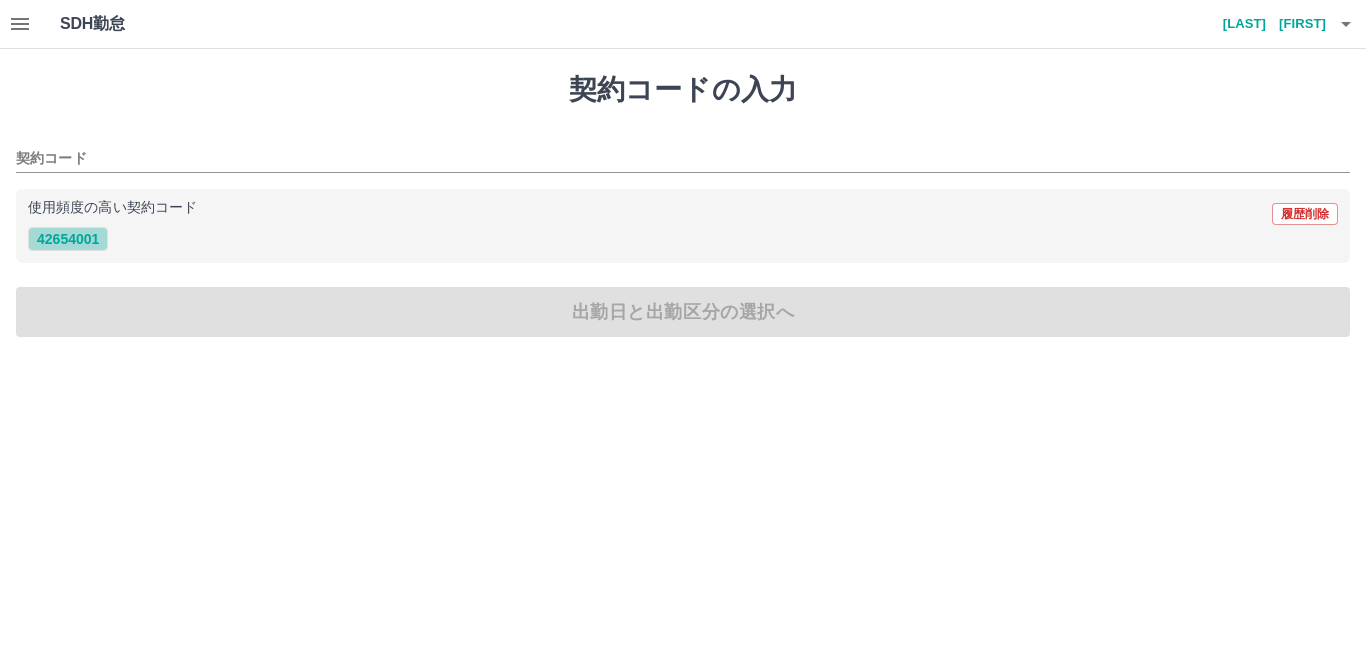click on "42654001" at bounding box center [68, 239] 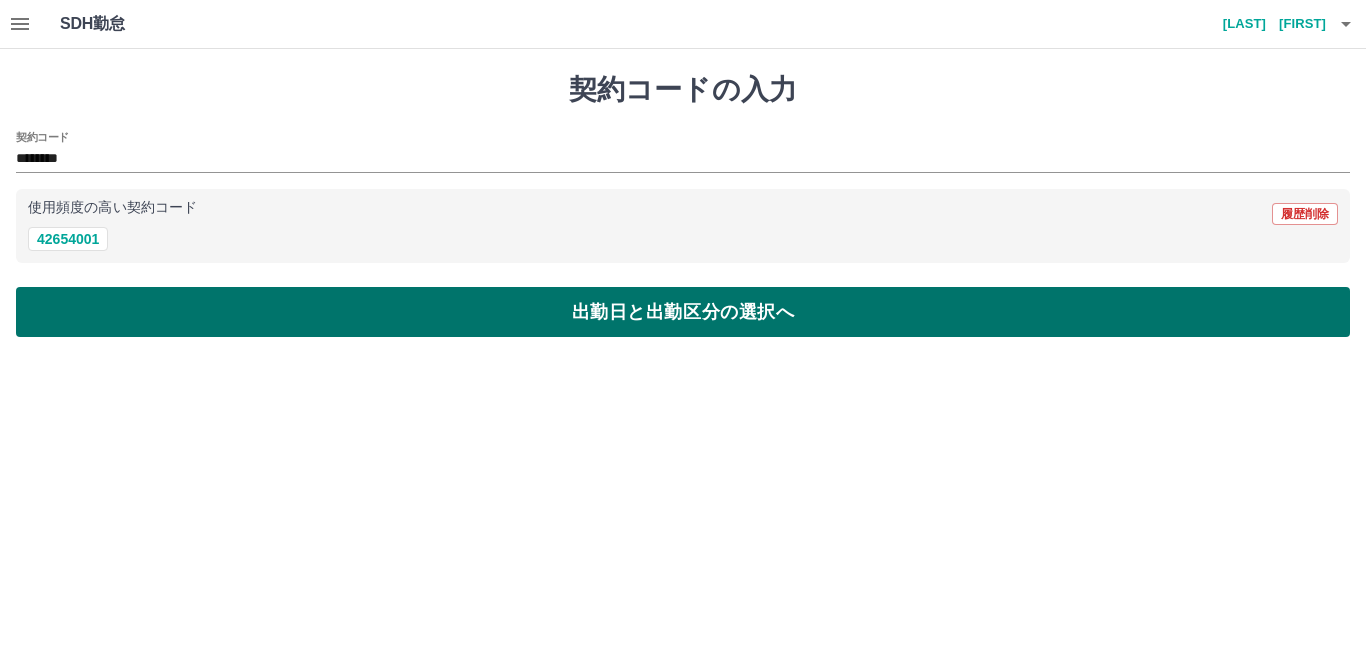 click on "出勤日と出勤区分の選択へ" at bounding box center (683, 312) 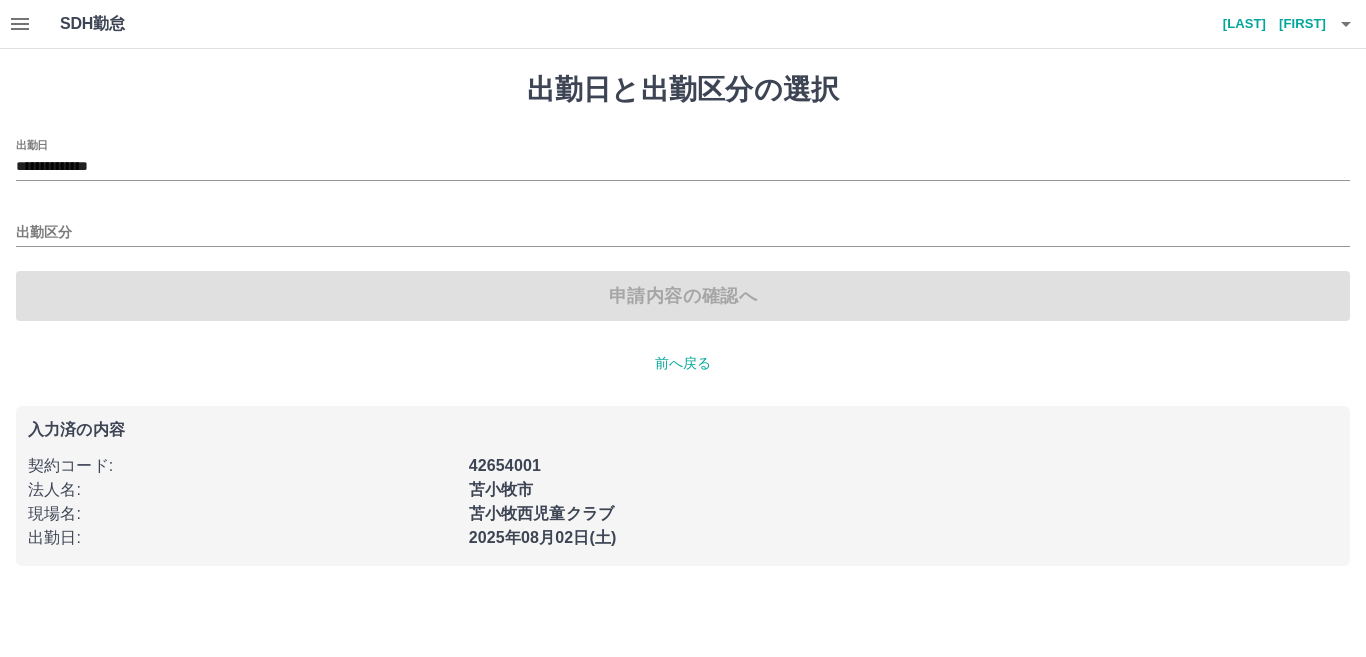 click on "出勤区分" at bounding box center (683, 226) 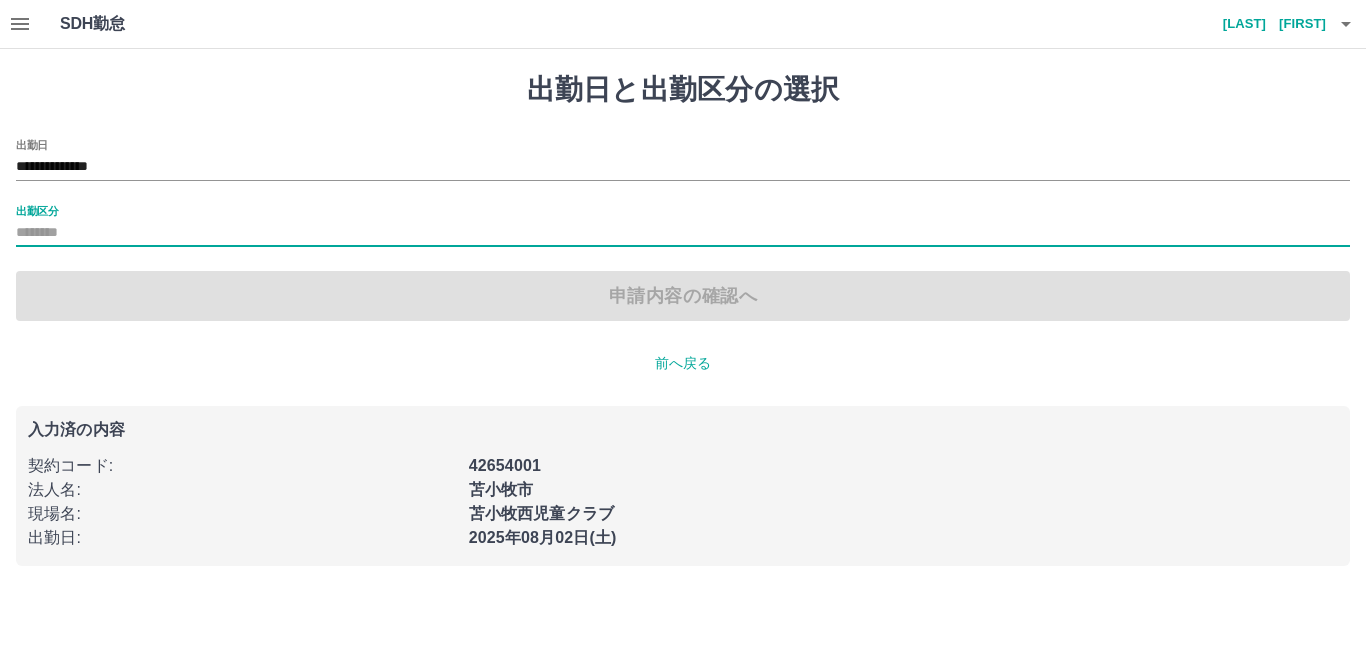 click on "出勤区分" at bounding box center (683, 233) 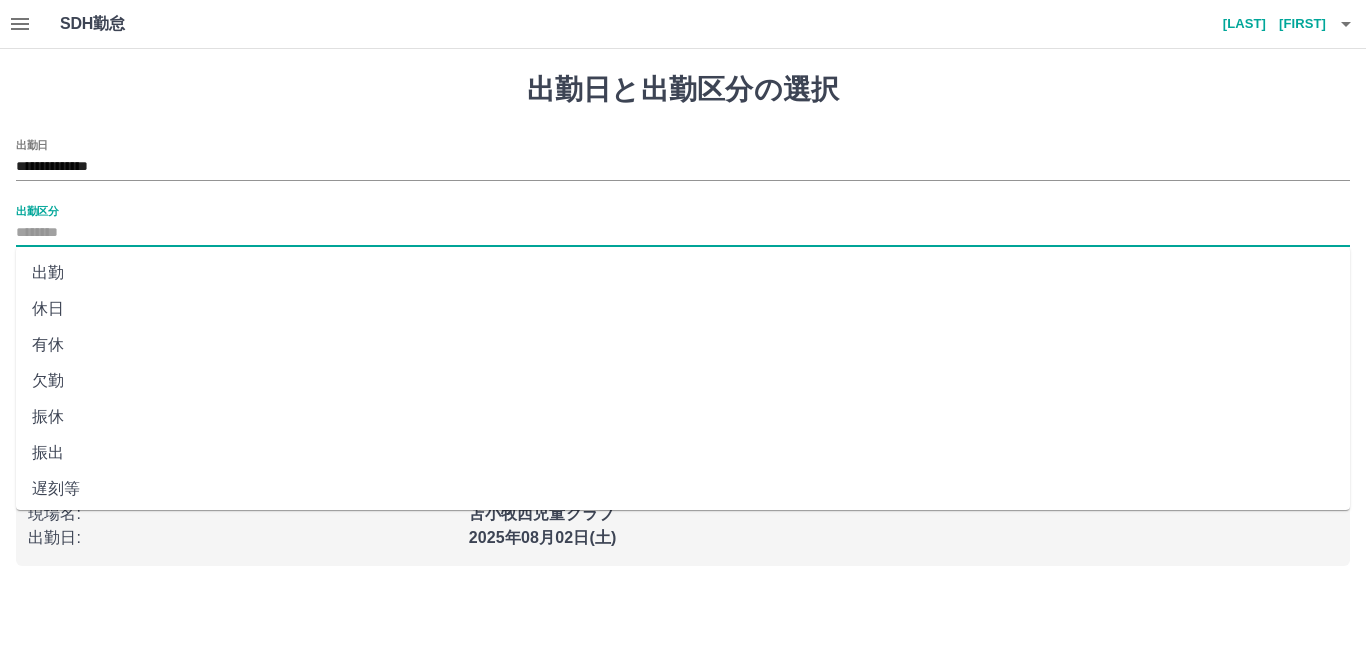 click on "出勤" at bounding box center (683, 273) 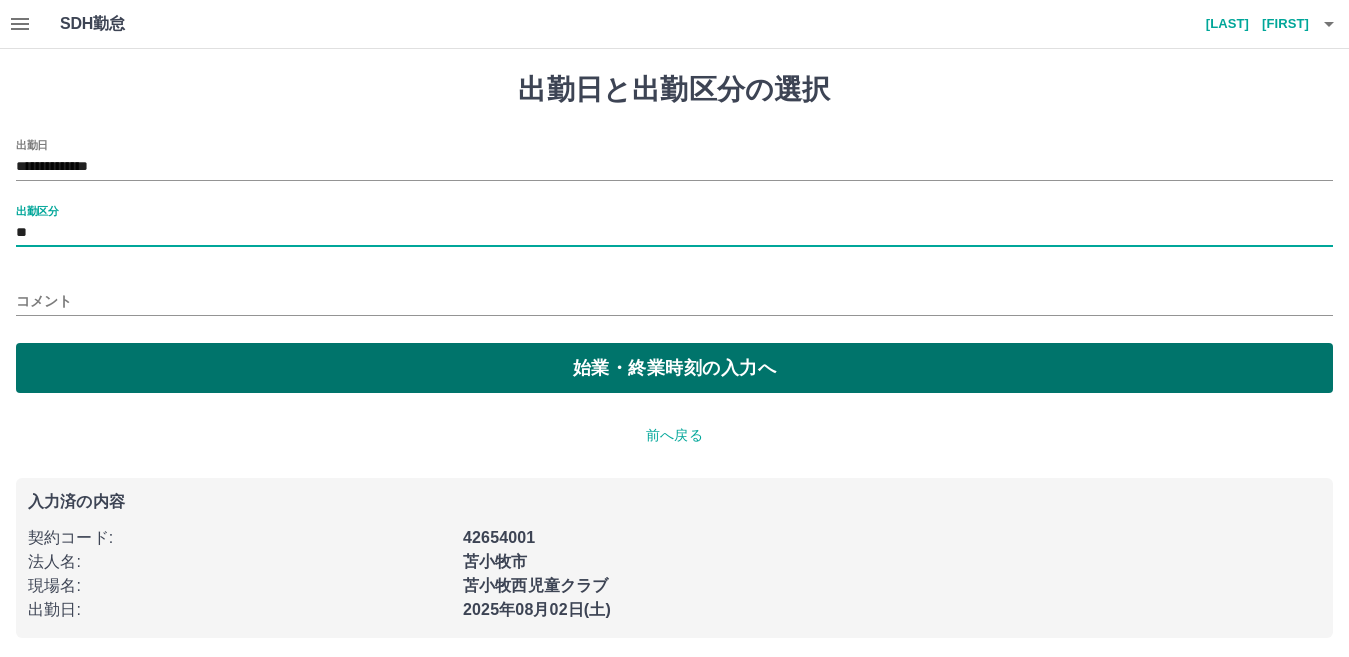 click on "始業・終業時刻の入力へ" at bounding box center [674, 368] 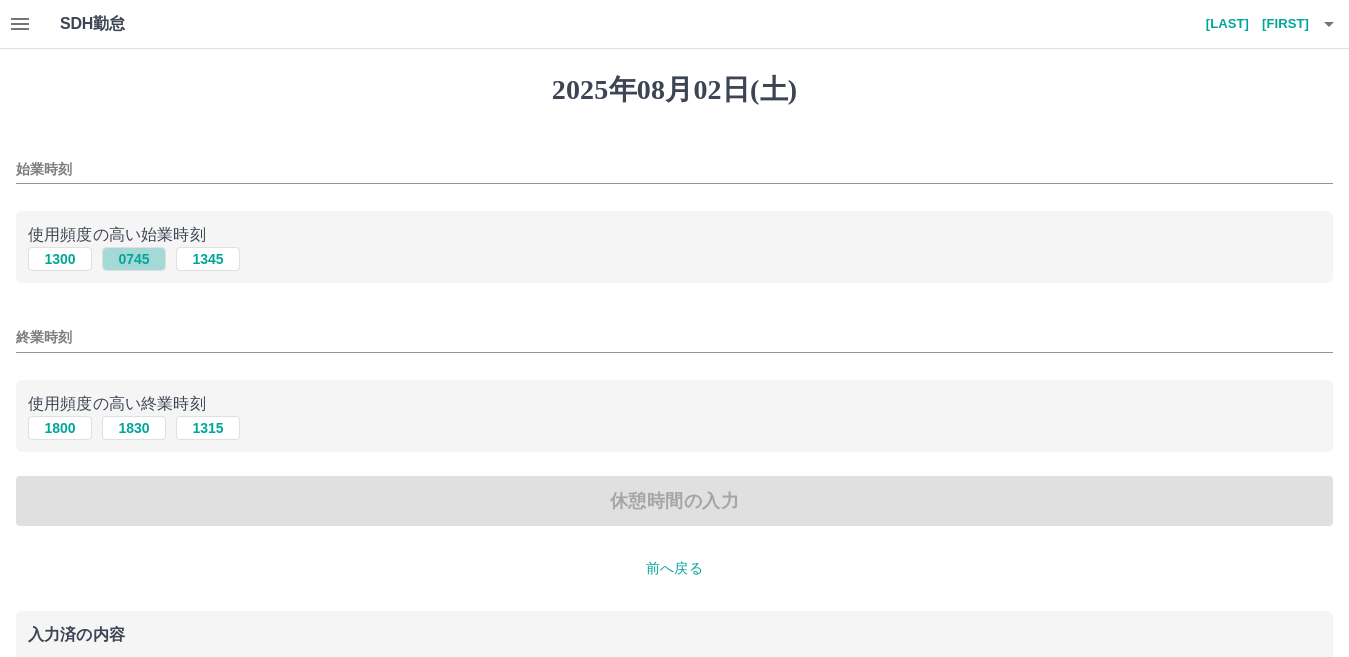 click on "0745" at bounding box center [134, 259] 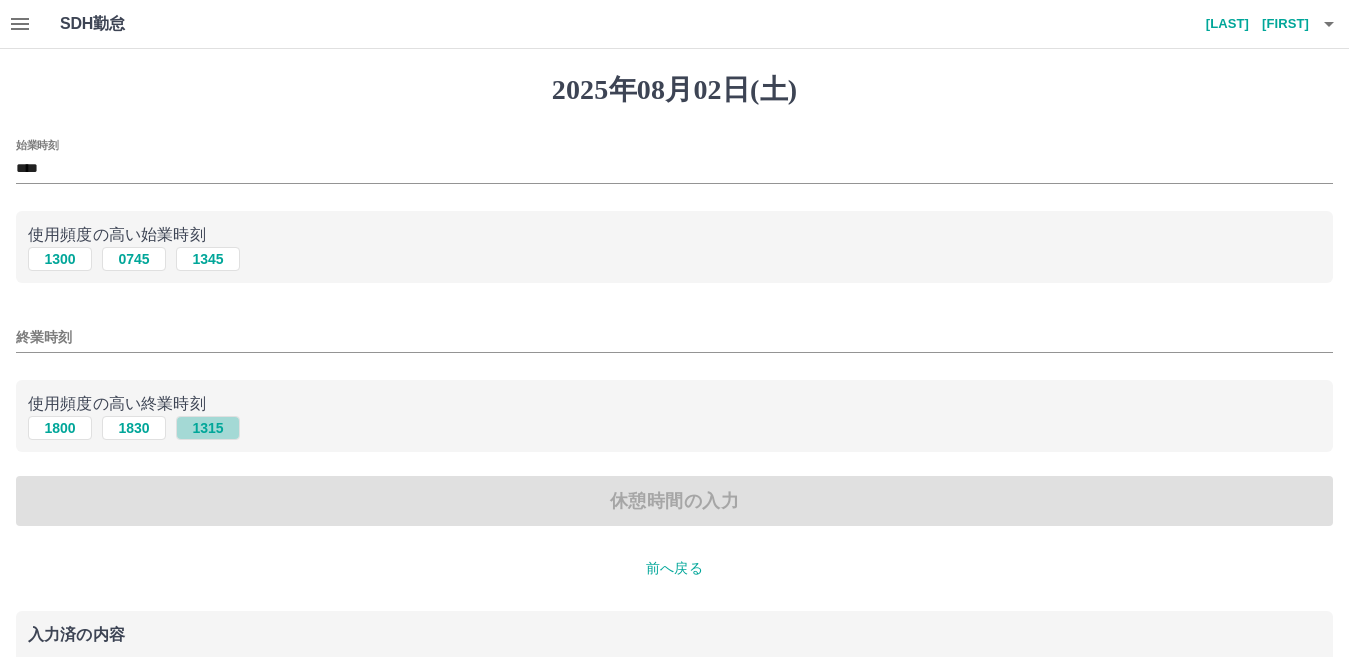 click on "1315" at bounding box center [208, 428] 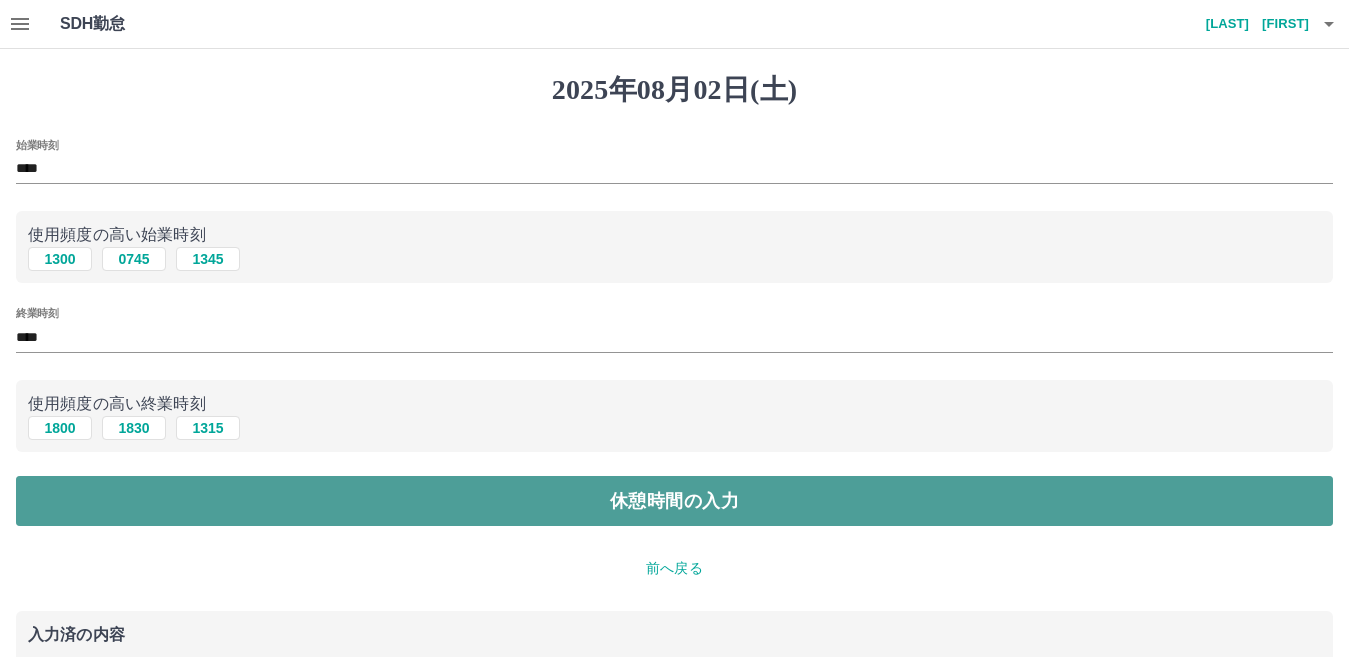 click on "休憩時間の入力" at bounding box center (674, 501) 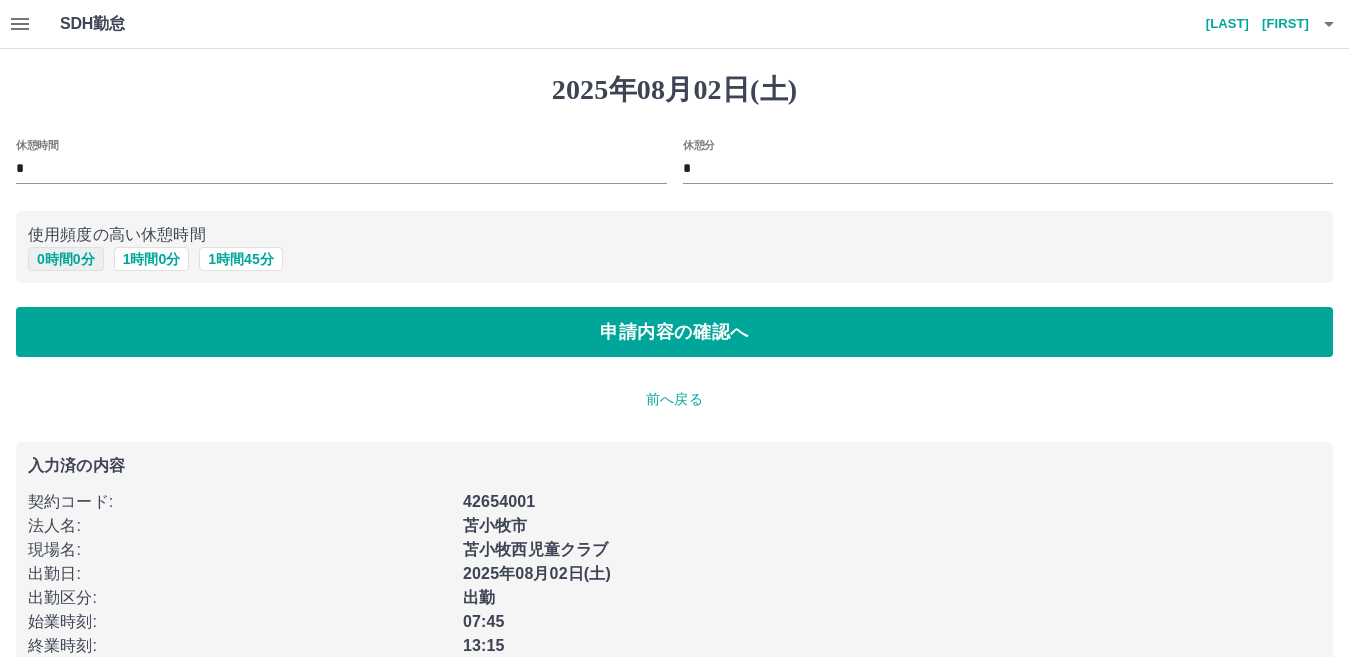 click on "0 時間 0 分" at bounding box center [66, 259] 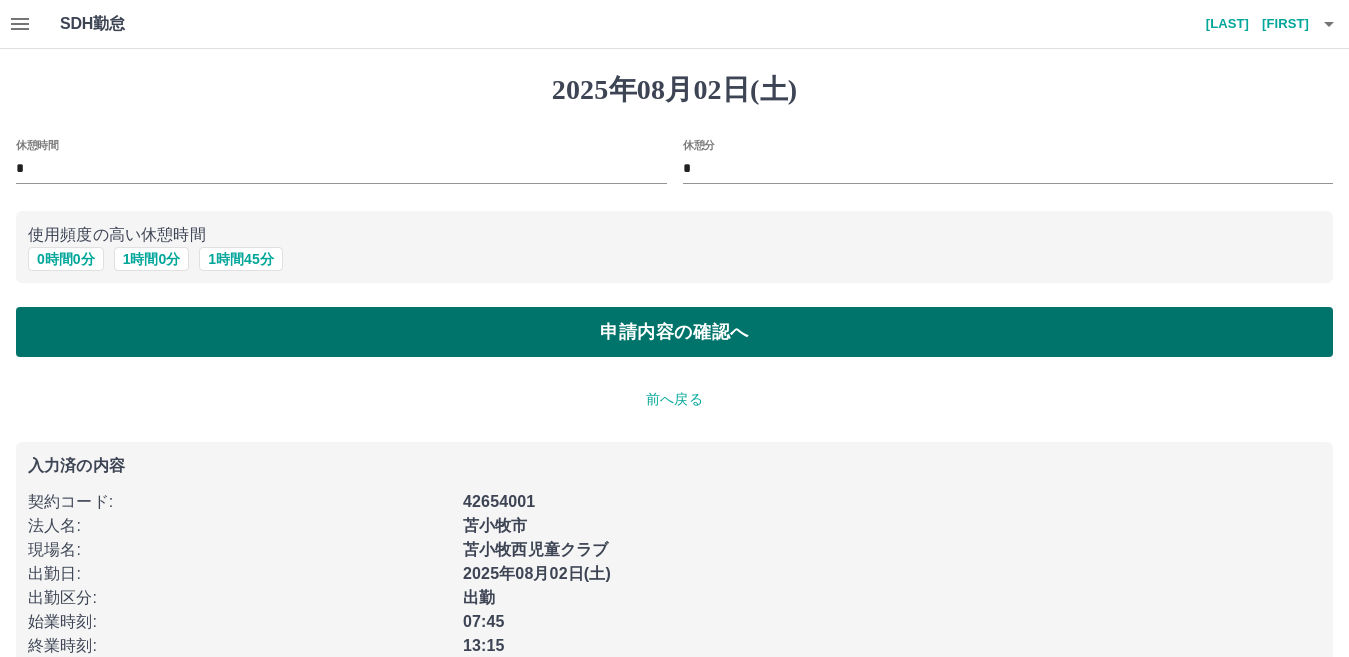 click on "申請内容の確認へ" at bounding box center (674, 332) 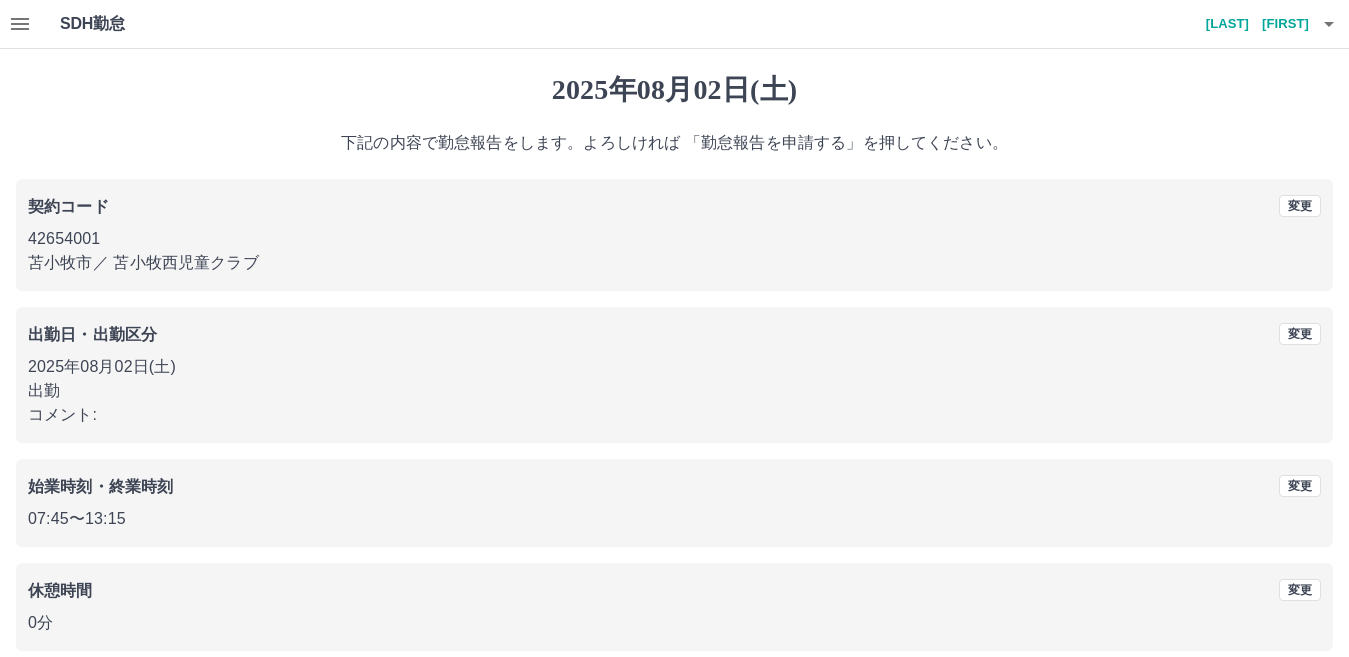 scroll, scrollTop: 92, scrollLeft: 0, axis: vertical 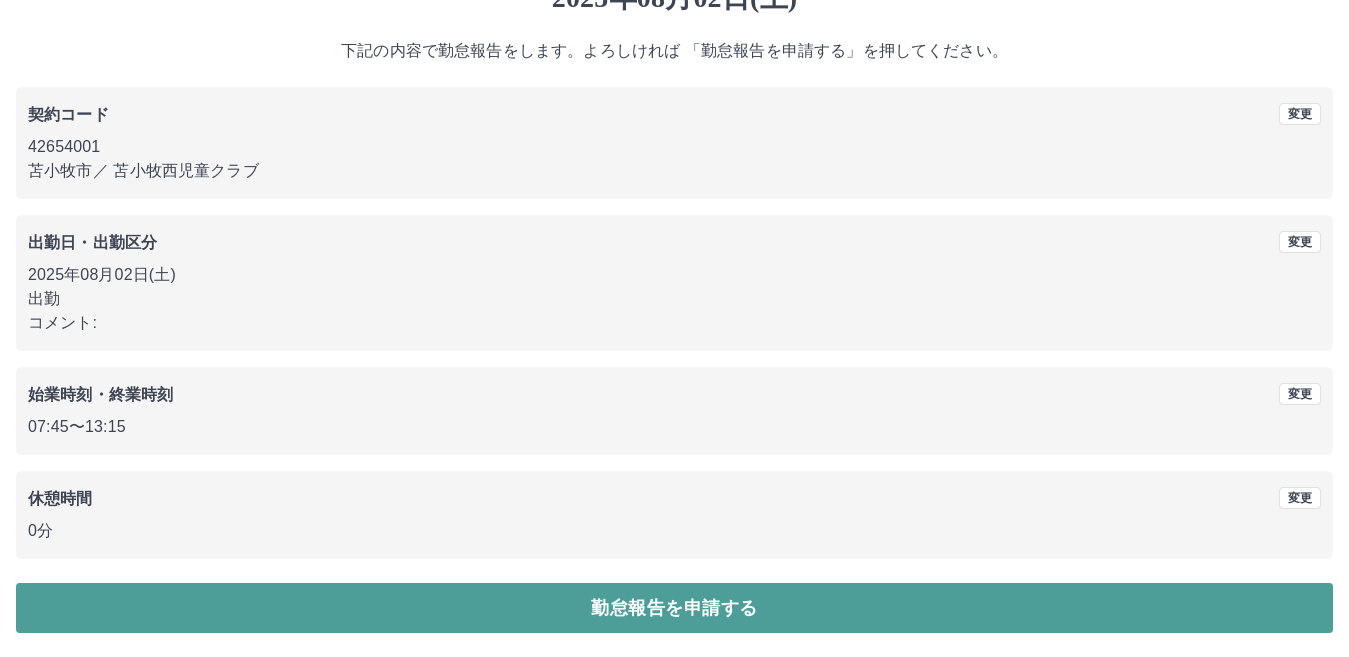click on "勤怠報告を申請する" at bounding box center (674, 608) 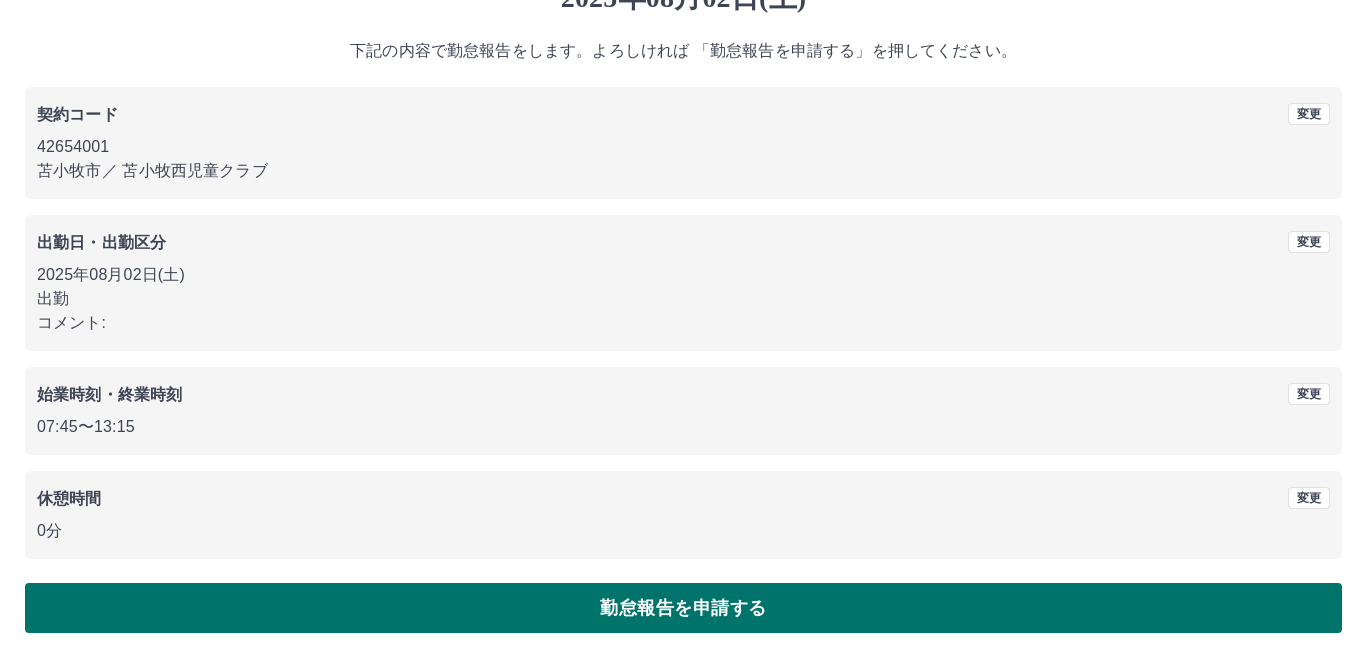 scroll, scrollTop: 0, scrollLeft: 0, axis: both 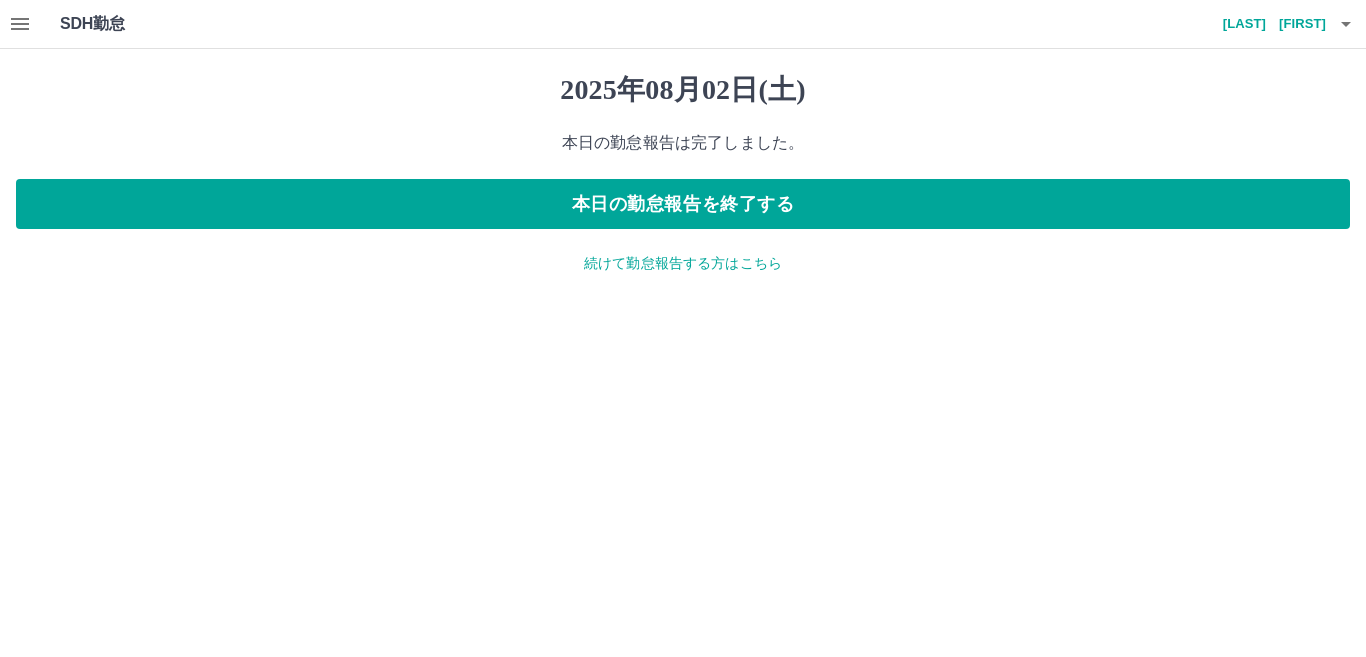 click on "続けて勤怠報告する方はこちら" at bounding box center [683, 263] 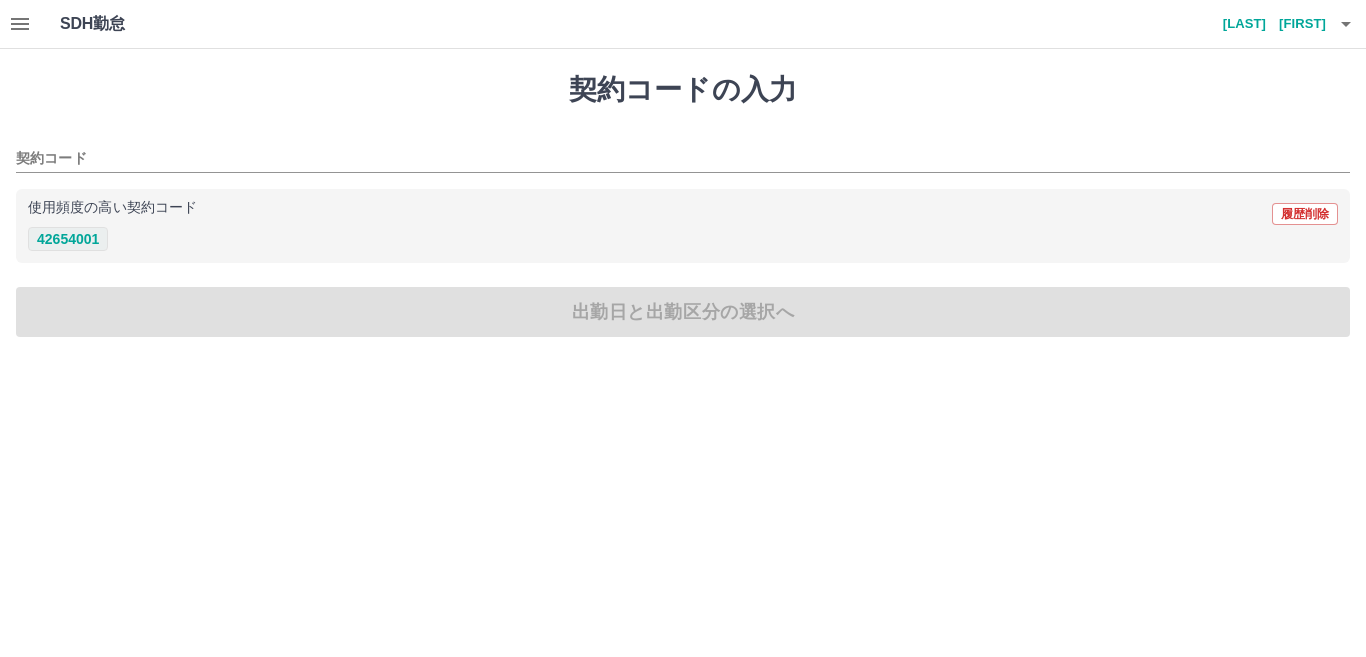 click on "42654001" at bounding box center (68, 239) 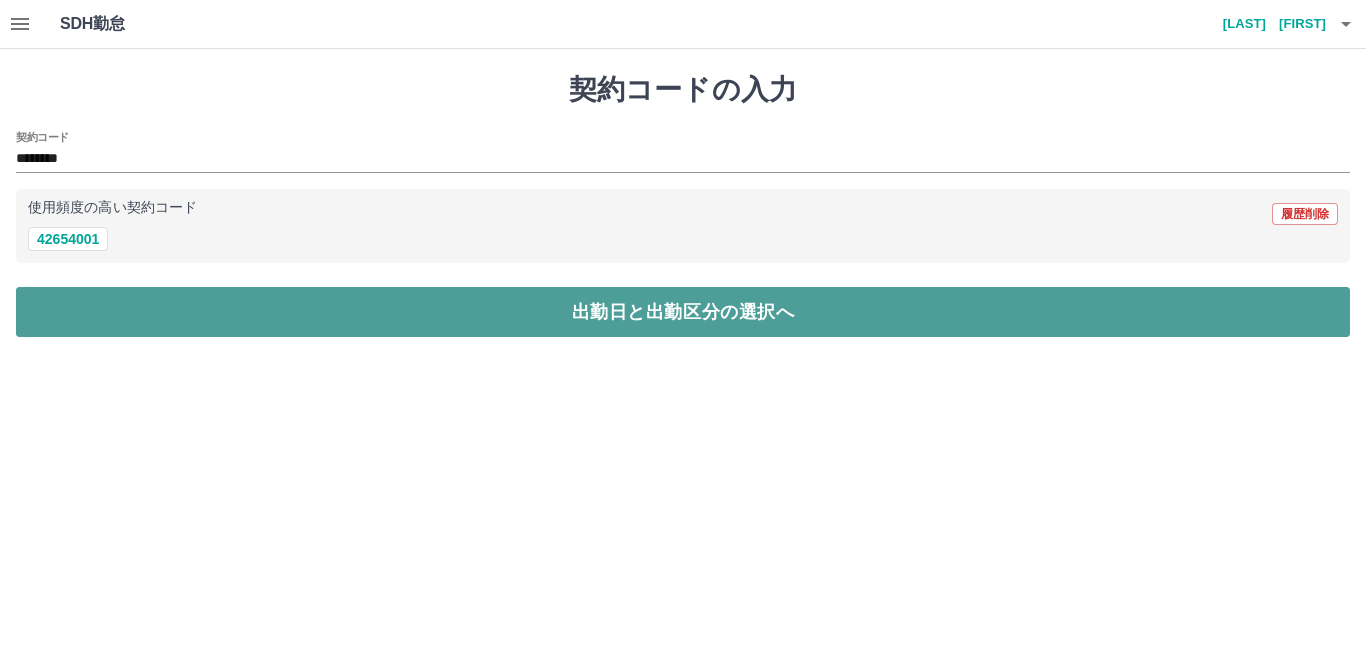 click on "出勤日と出勤区分の選択へ" at bounding box center (683, 312) 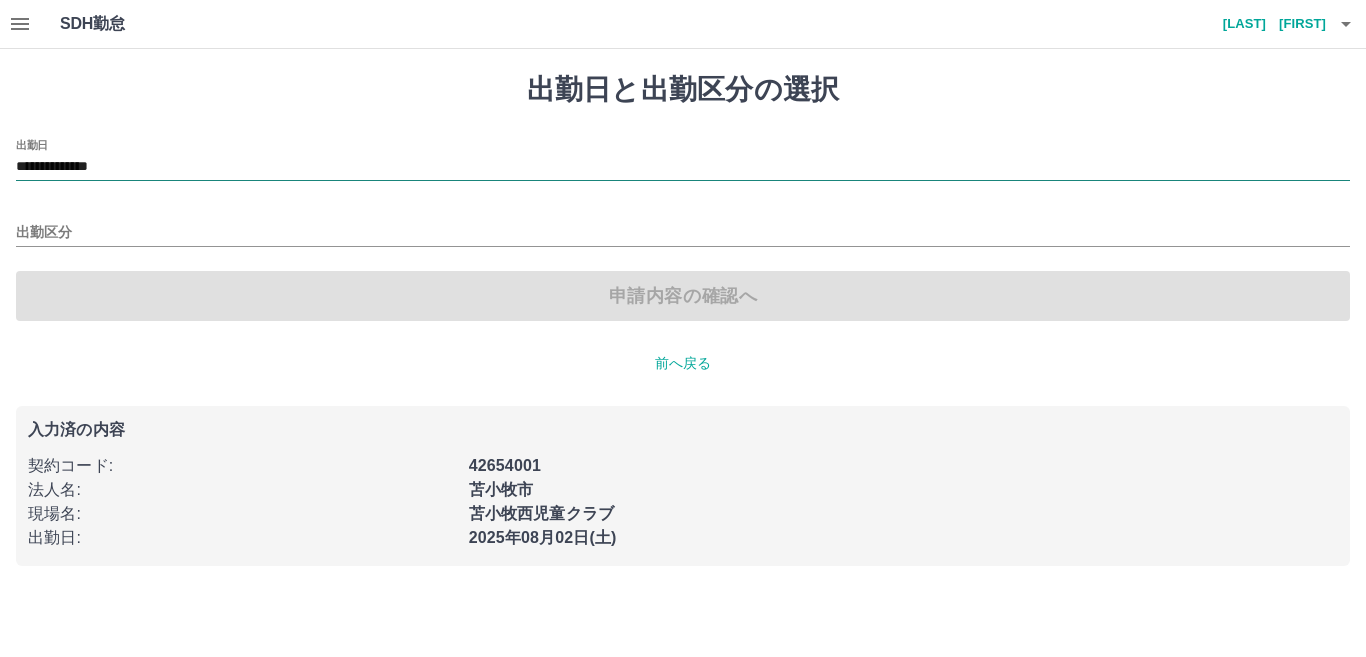 click on "**********" at bounding box center [683, 167] 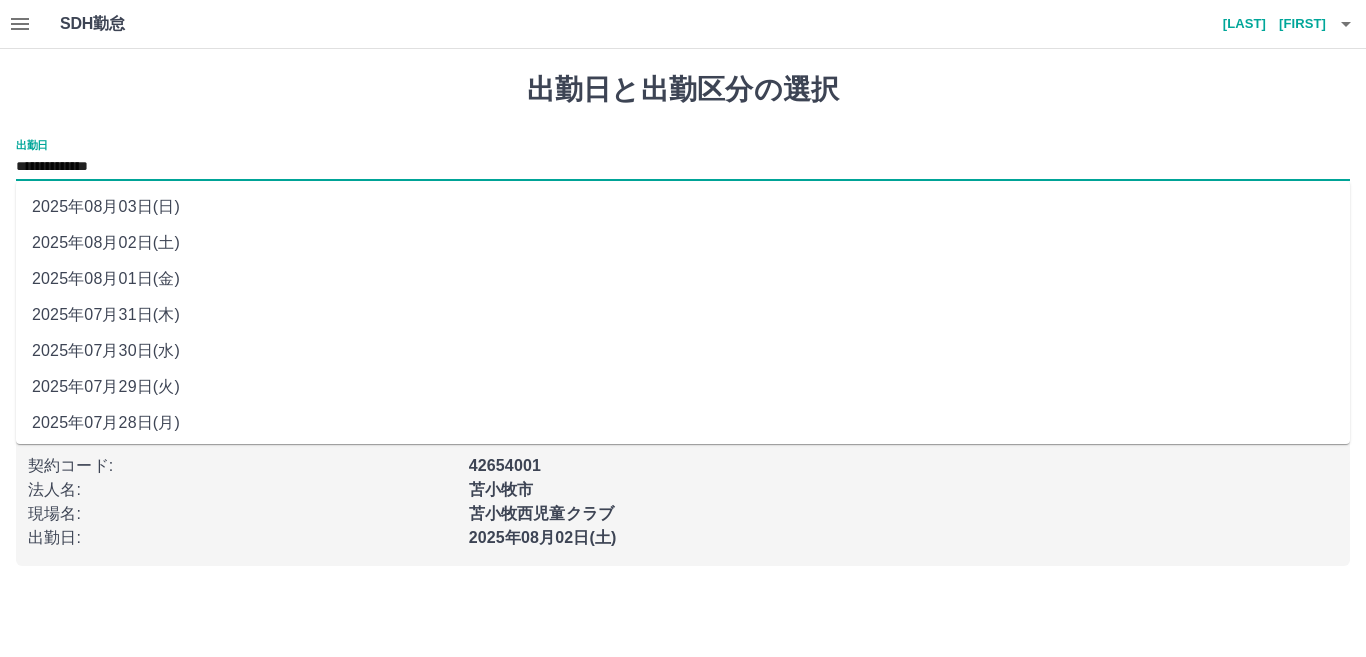 click on "2025年08月03日(日)" at bounding box center (683, 207) 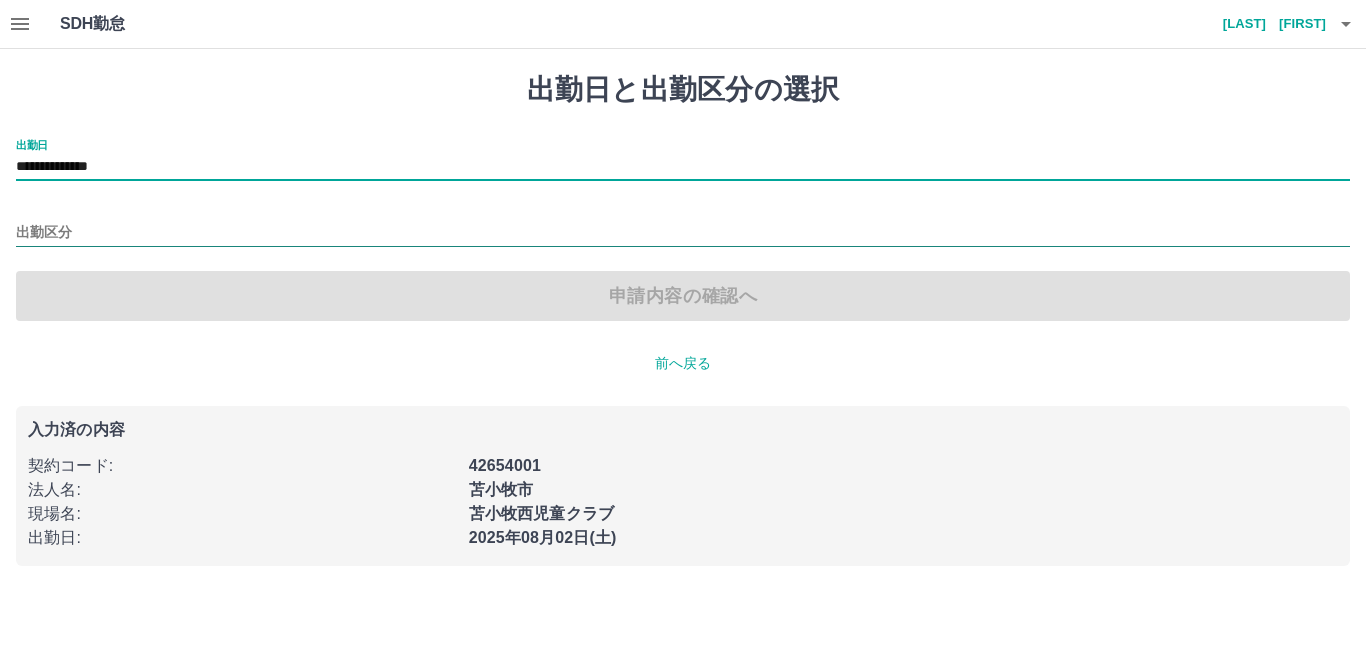 click on "出勤区分" at bounding box center (683, 233) 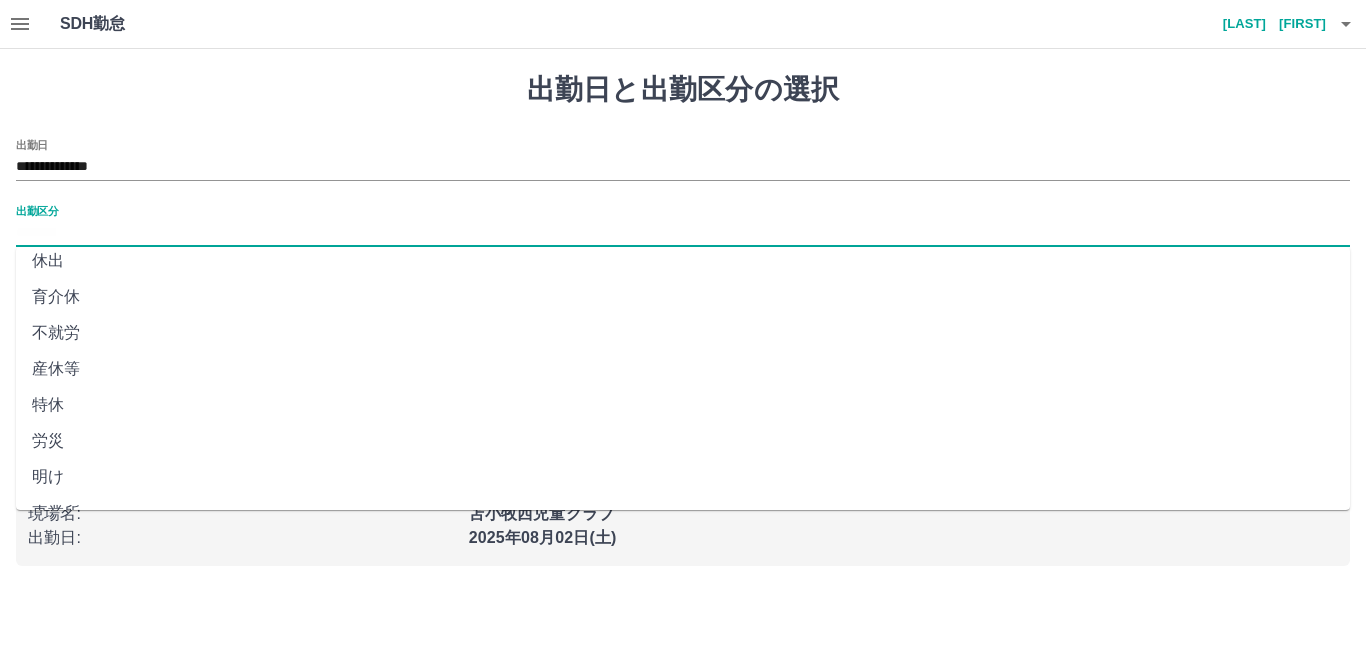 scroll, scrollTop: 401, scrollLeft: 0, axis: vertical 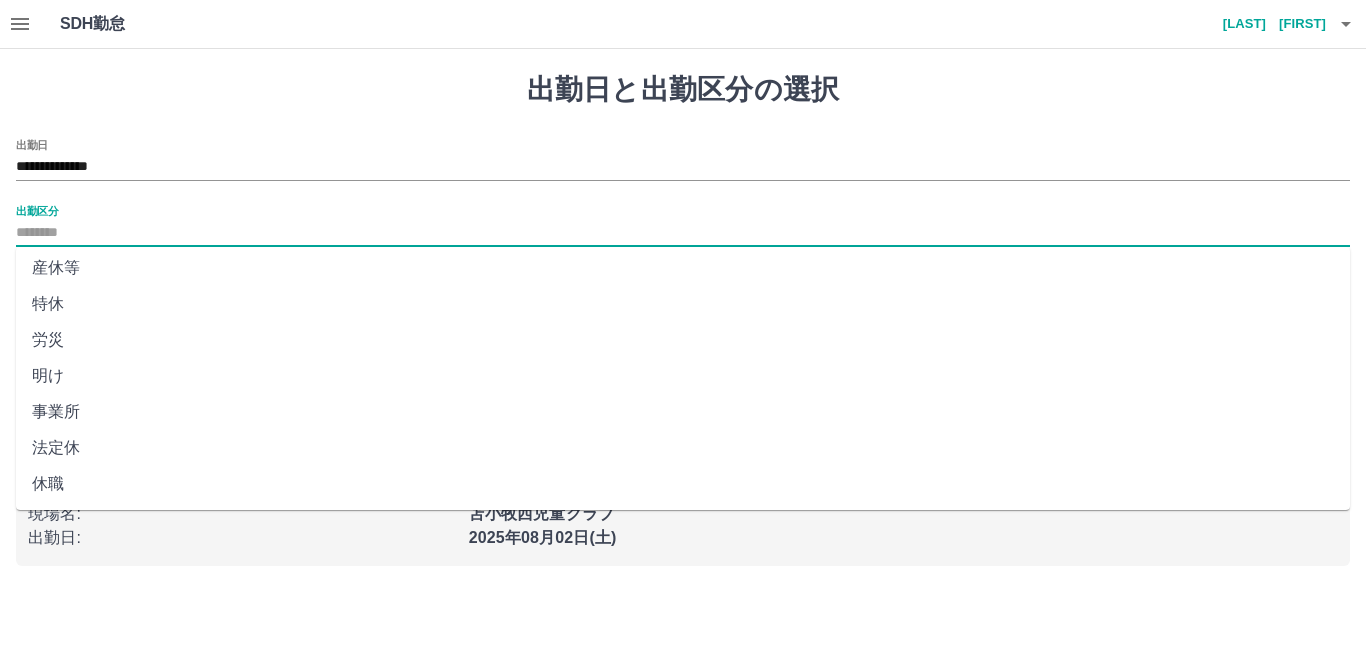 click on "法定休" at bounding box center (683, 448) 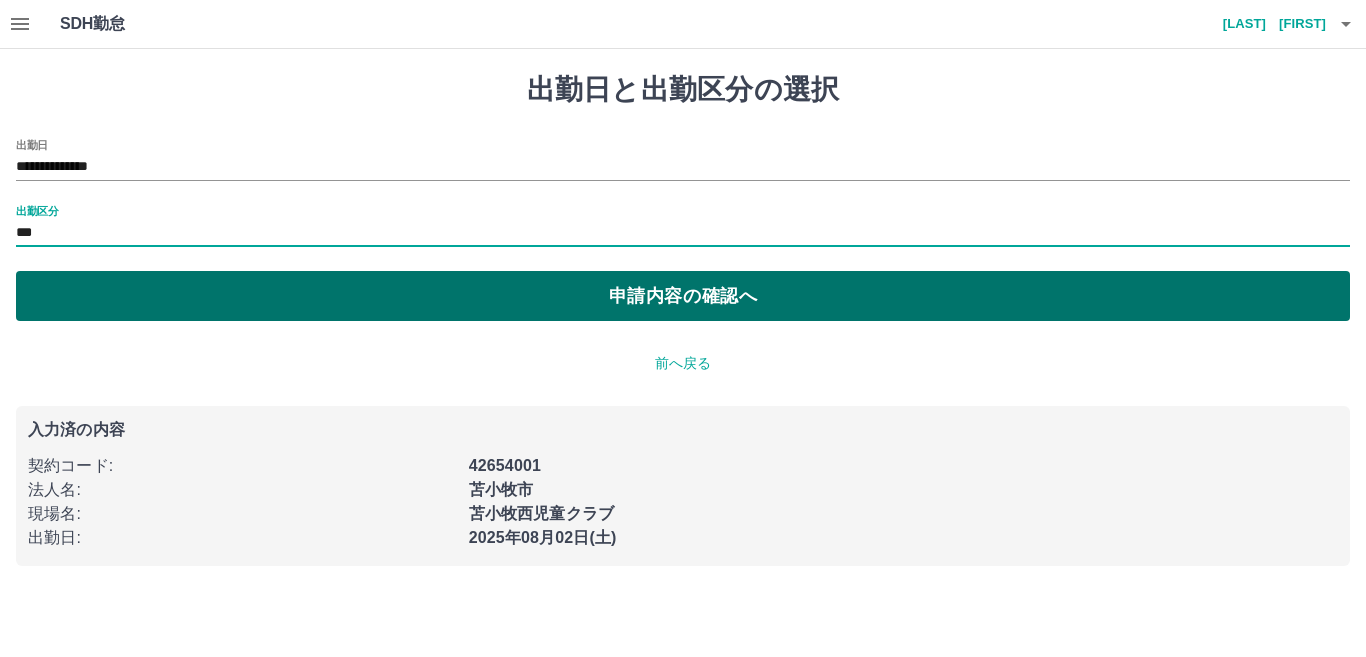 click on "申請内容の確認へ" at bounding box center [683, 296] 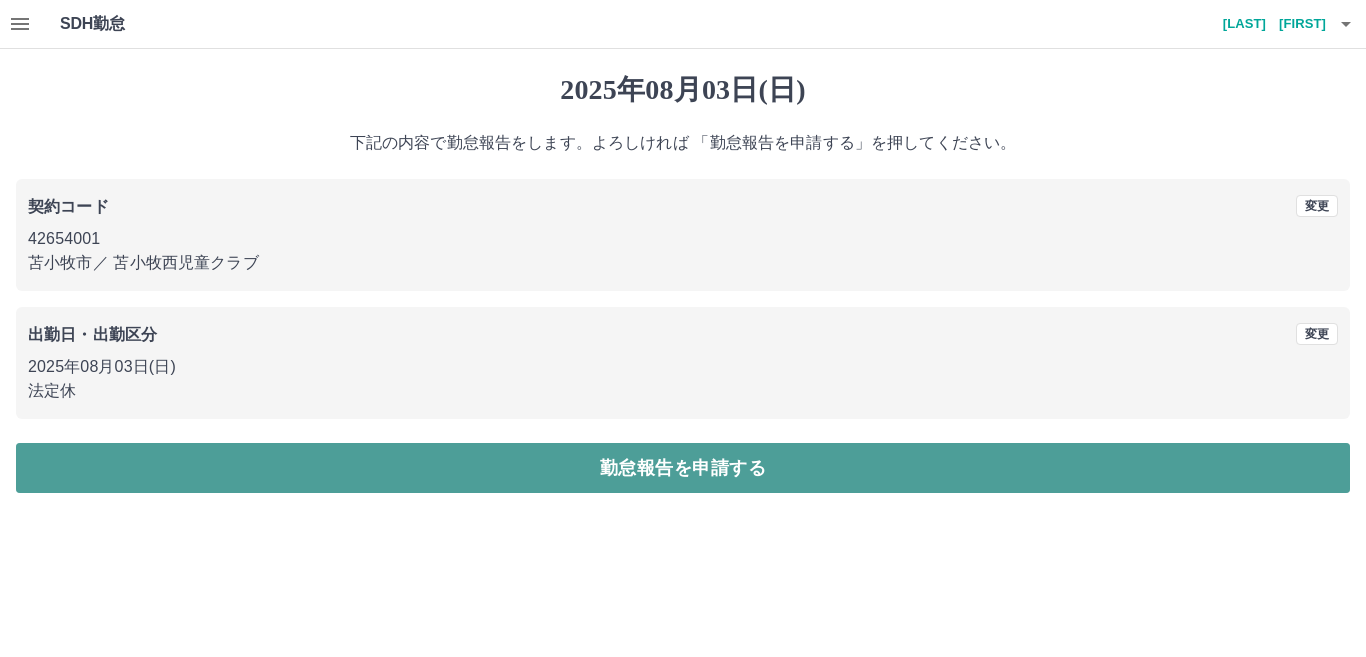 click on "勤怠報告を申請する" at bounding box center (683, 468) 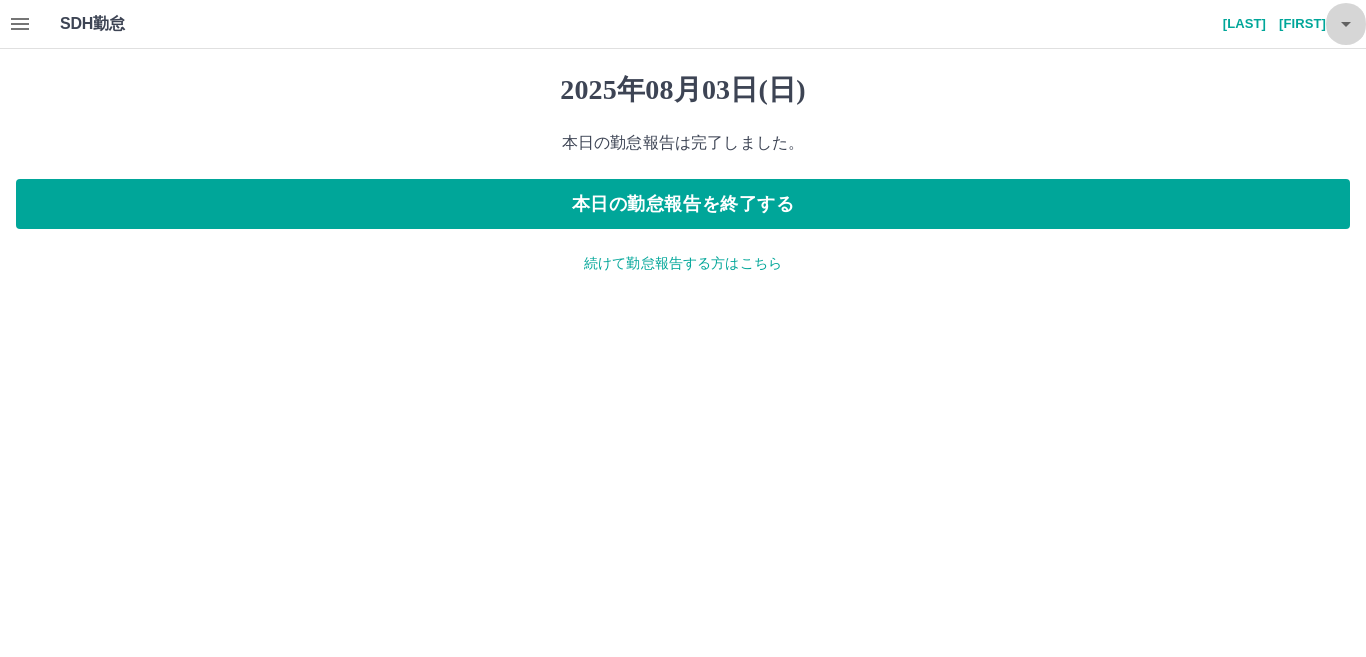 click 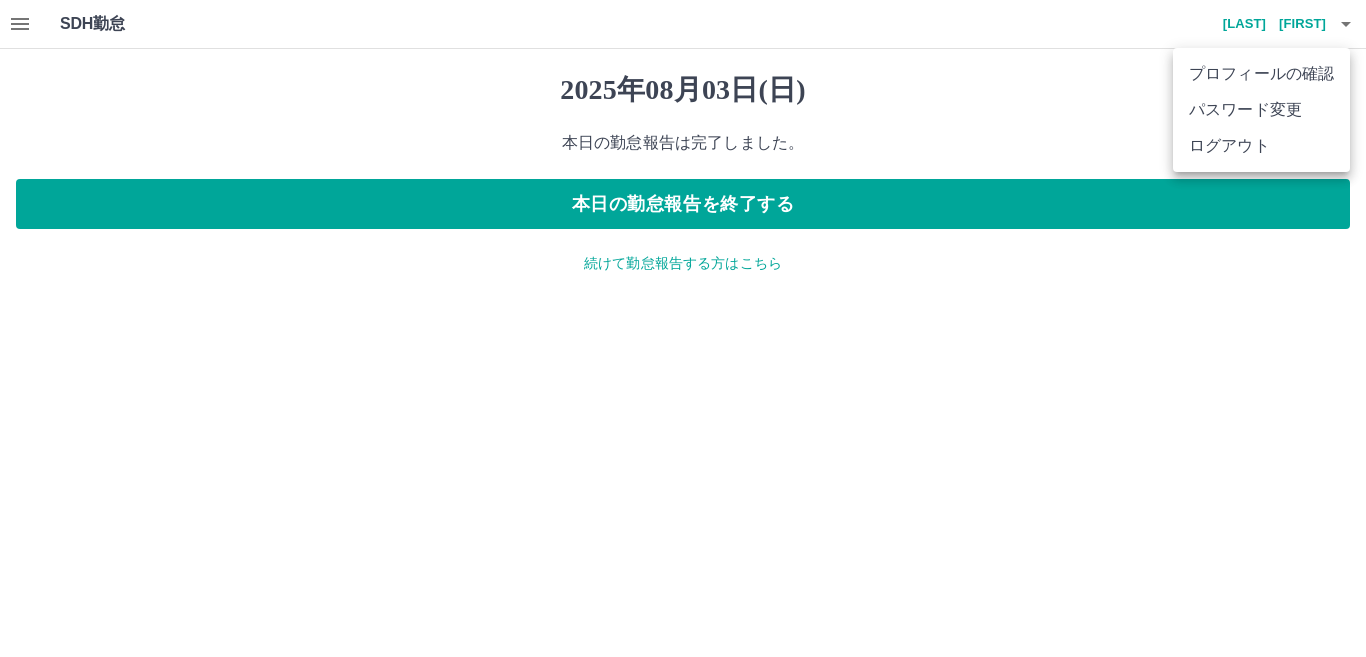 click on "ログアウト" at bounding box center (1261, 146) 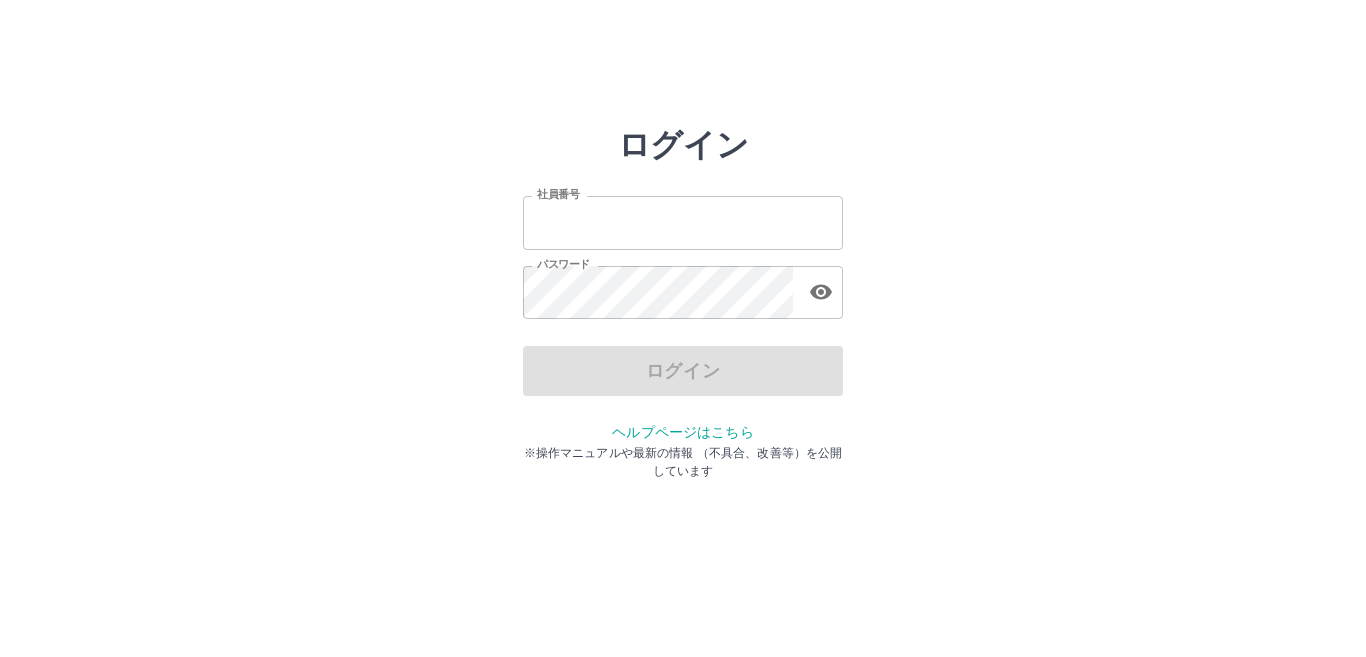 scroll, scrollTop: 0, scrollLeft: 0, axis: both 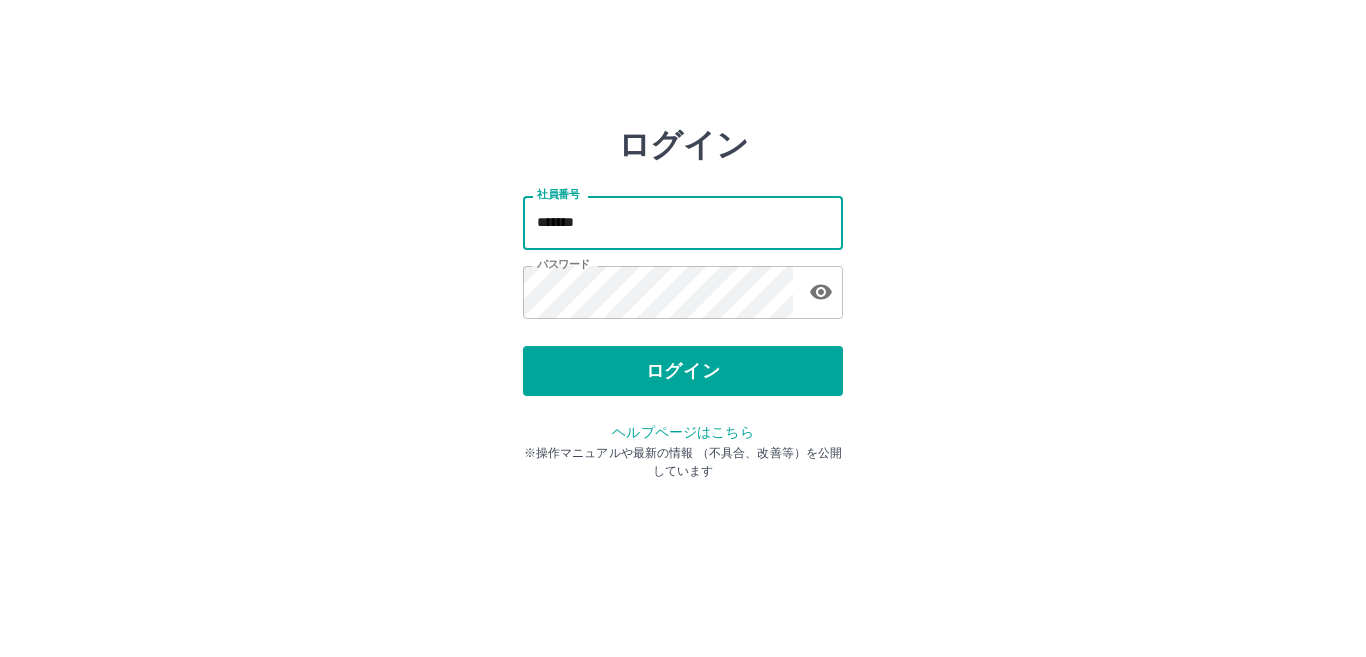 click on "*******" at bounding box center [683, 222] 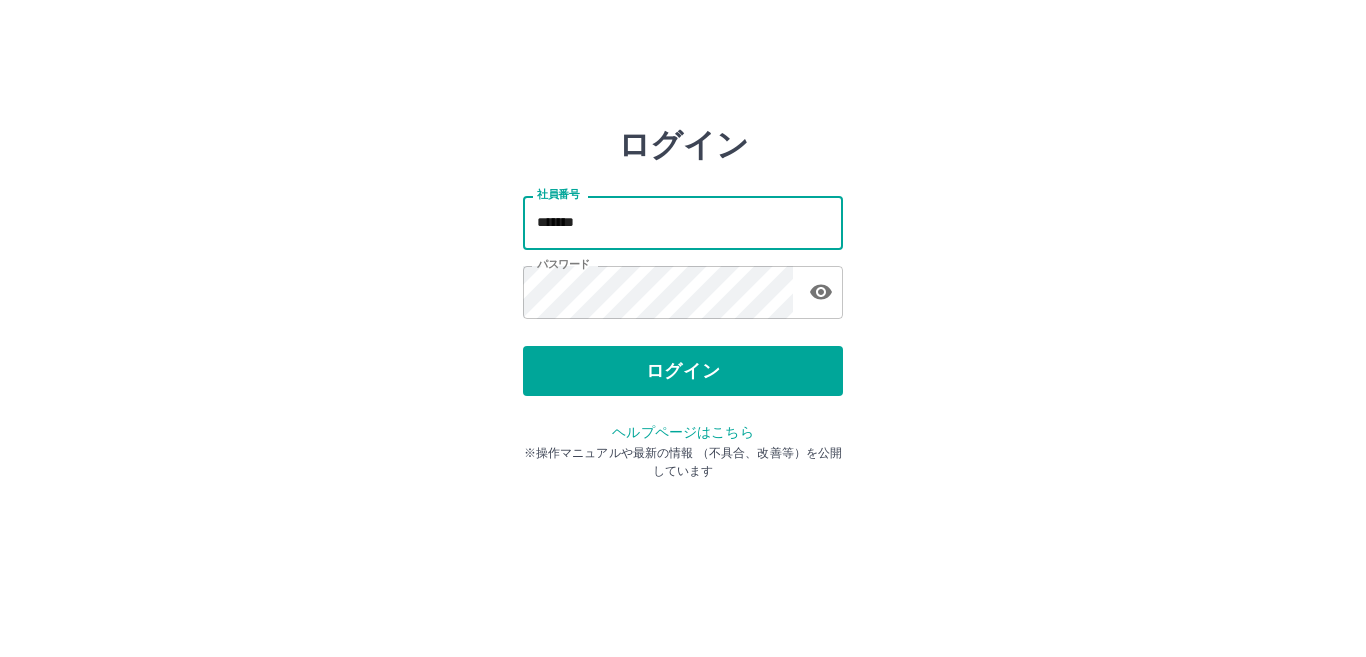 type on "*******" 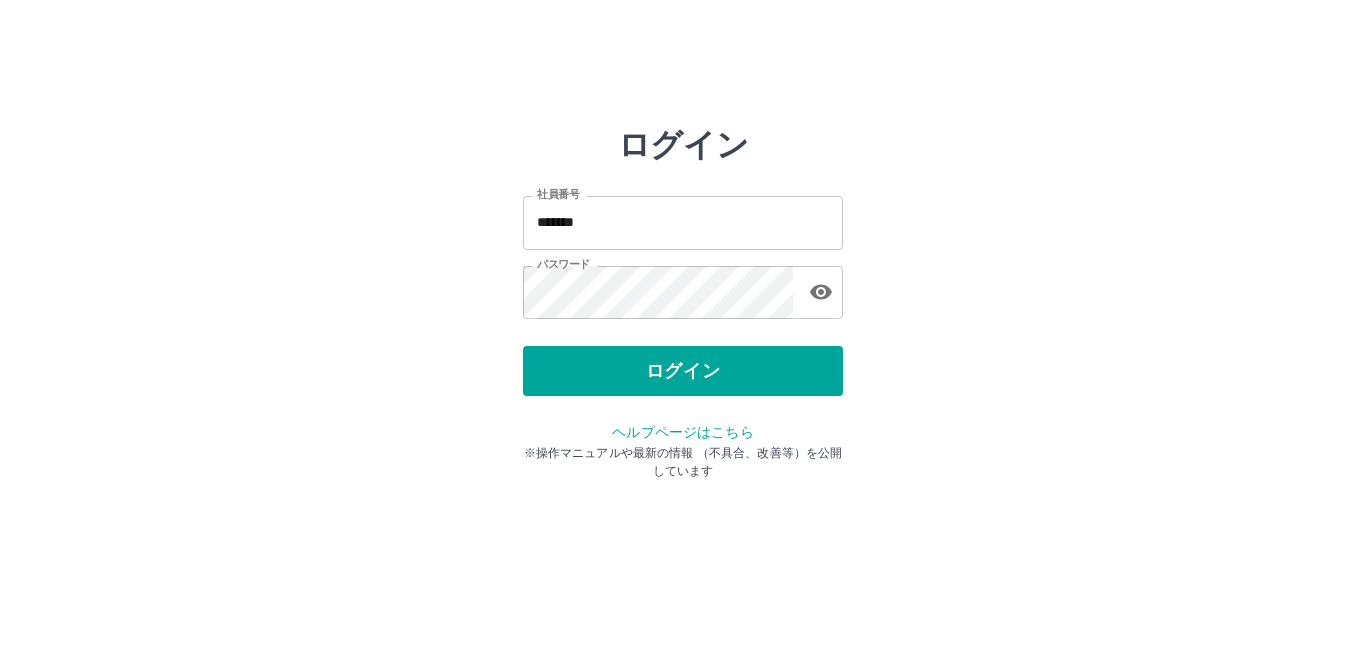 click on "ログイン 社員番号 ******* 社員番号 パスワード パスワード ログイン ヘルプページはこちら ※操作マニュアルや最新の情報 （不具合、改善等）を公開しています" at bounding box center [683, 286] 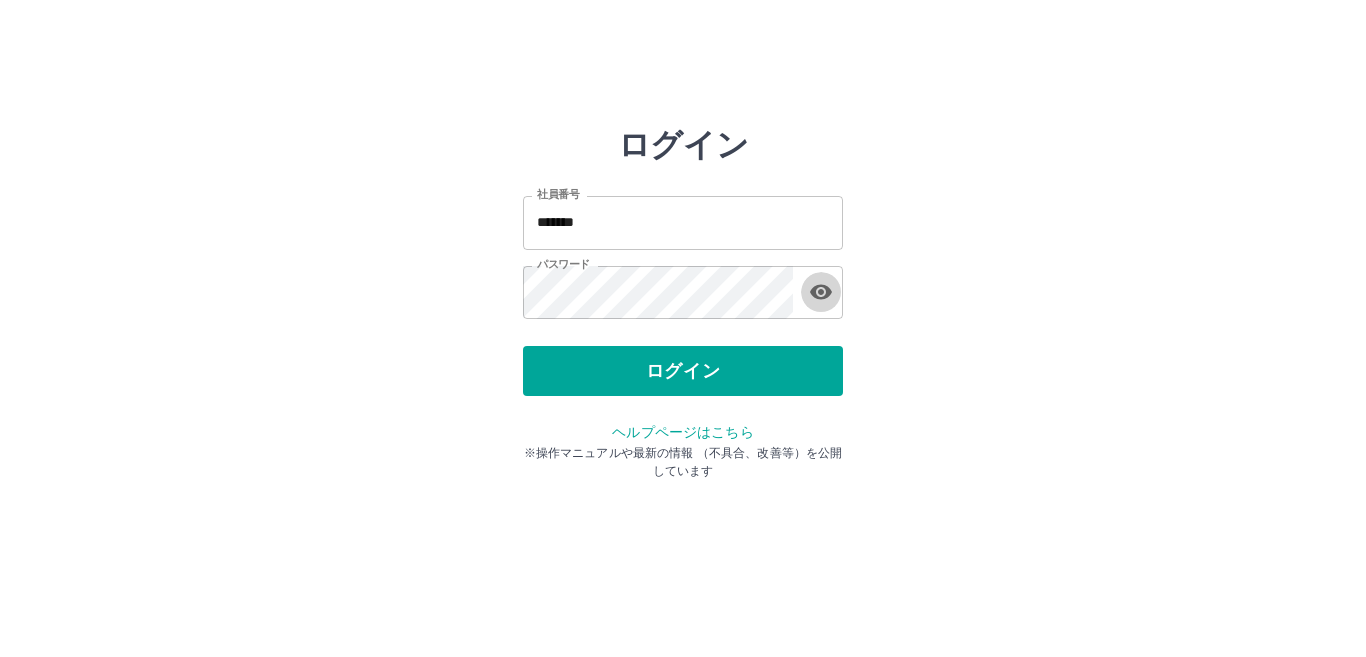click 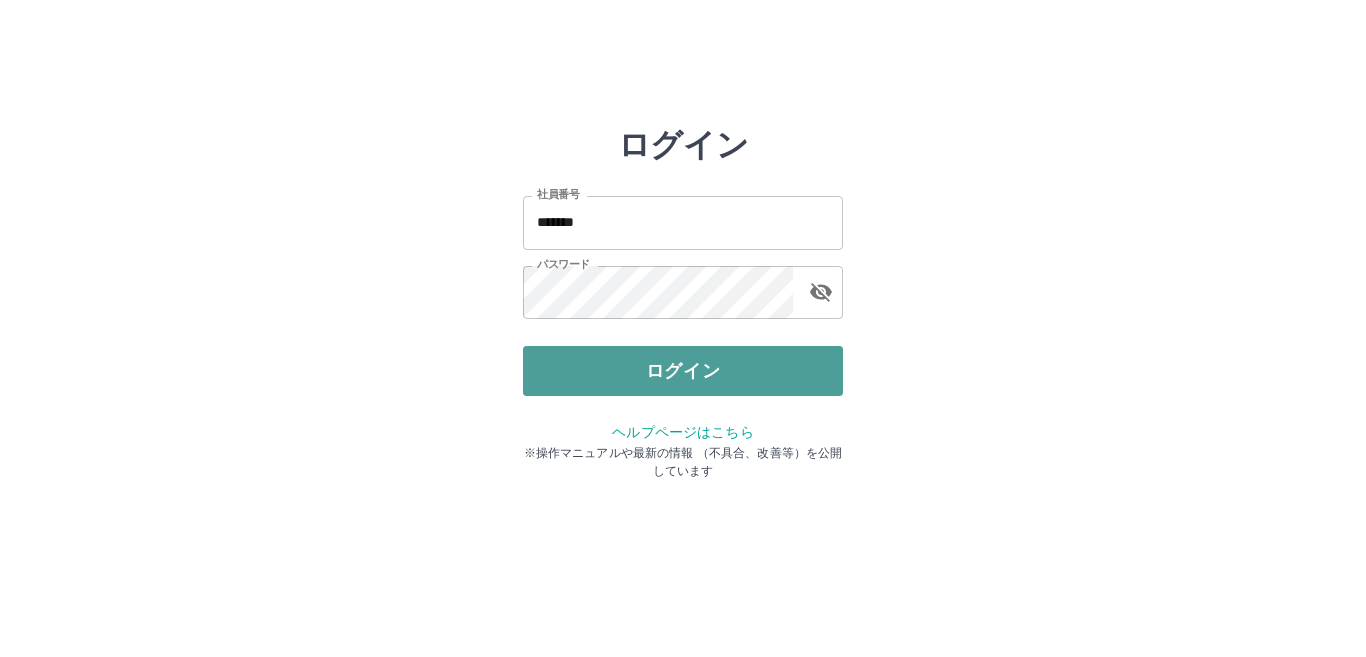 click on "ログイン" at bounding box center [683, 371] 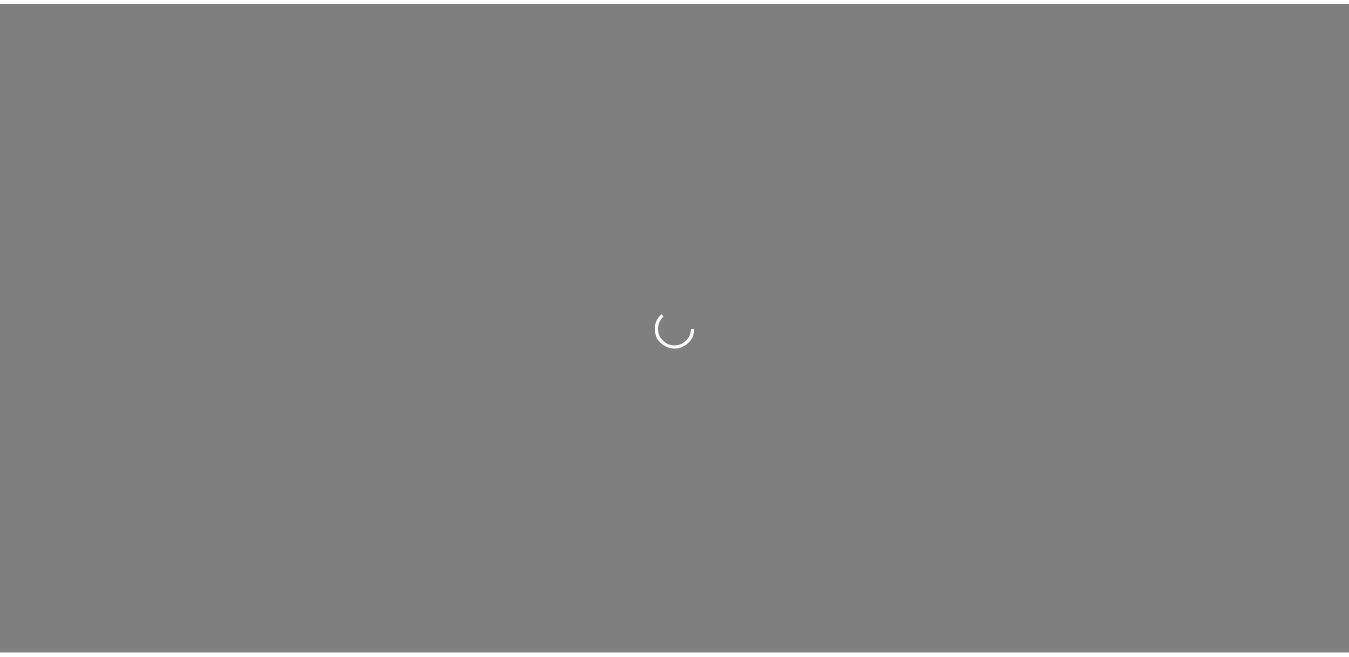 scroll, scrollTop: 0, scrollLeft: 0, axis: both 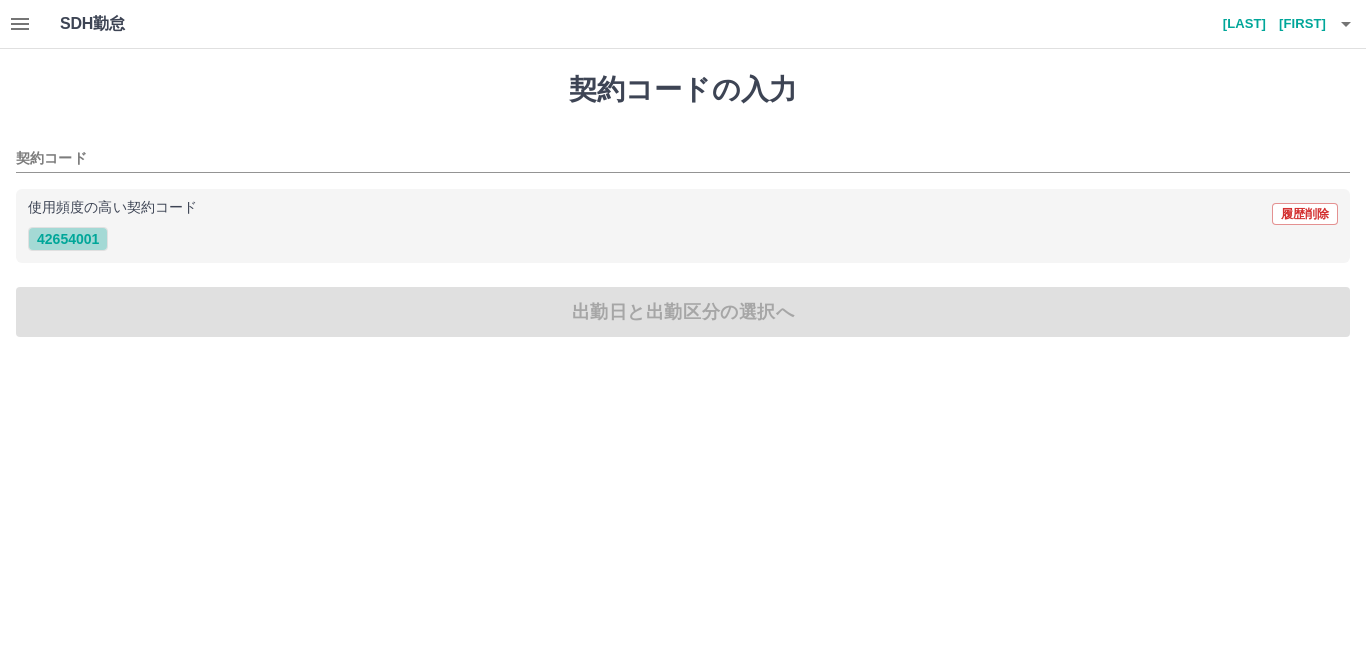 click on "42654001" at bounding box center [68, 239] 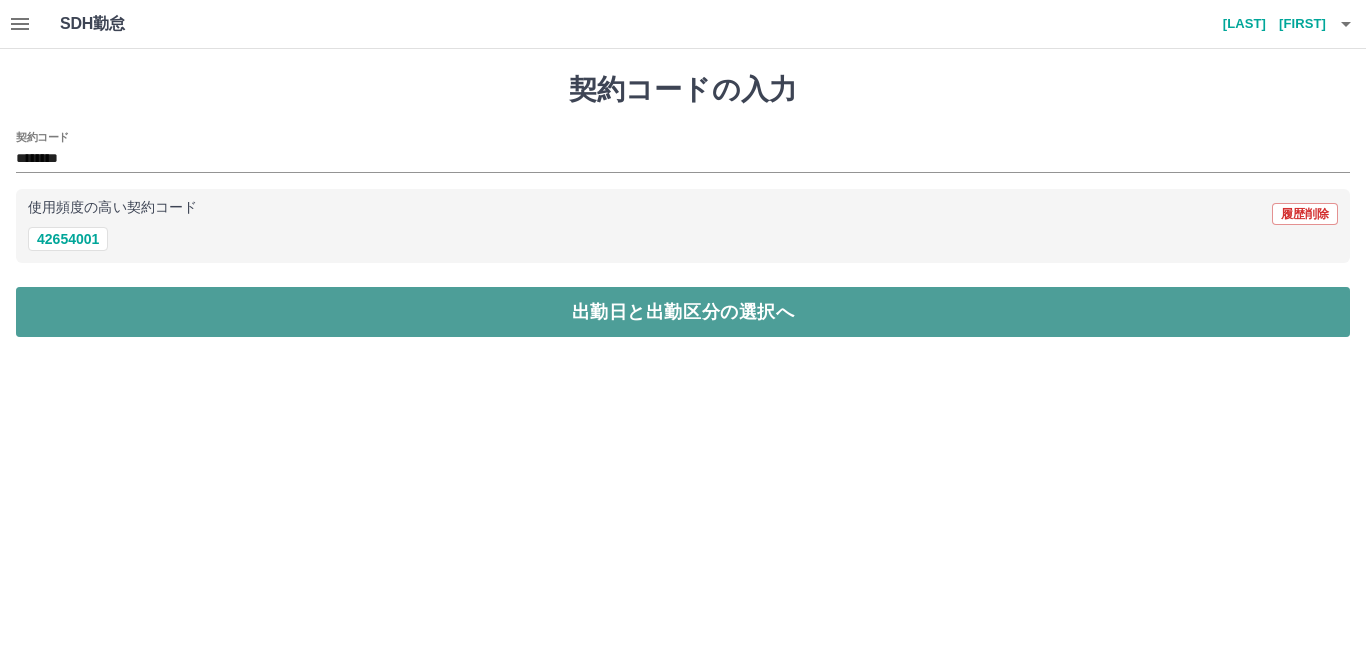 click on "出勤日と出勤区分の選択へ" at bounding box center [683, 312] 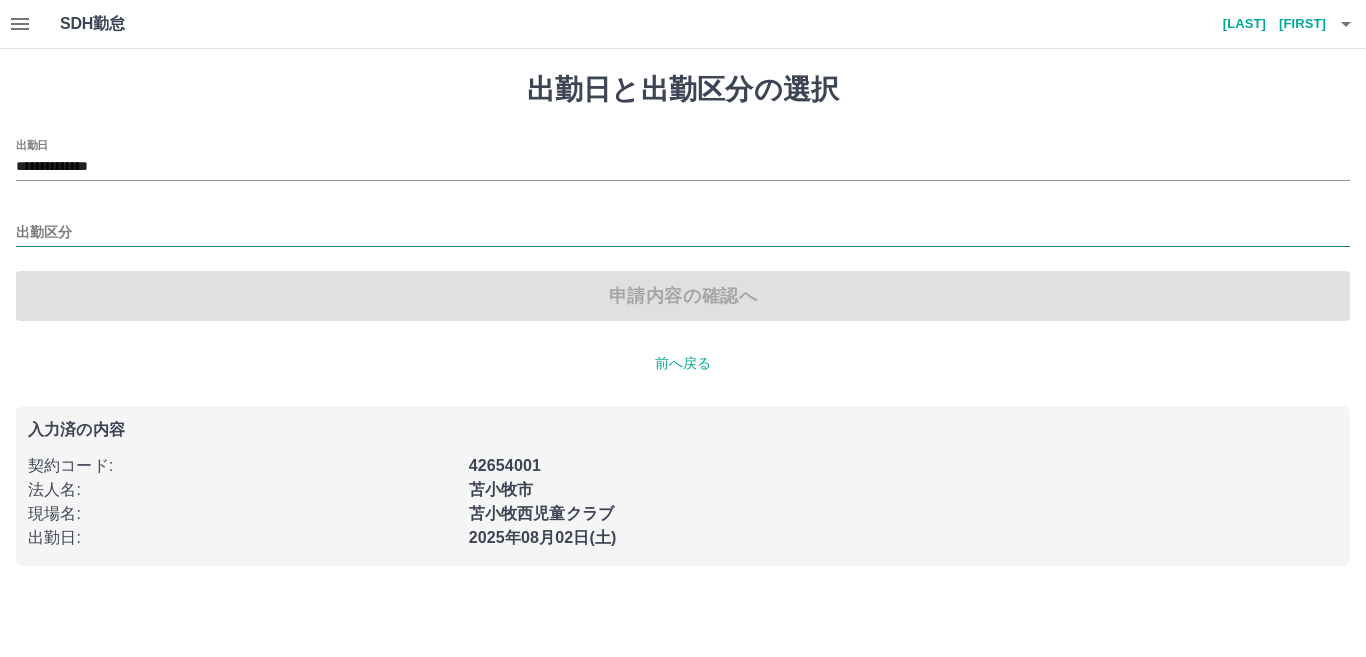click on "出勤区分" at bounding box center (683, 233) 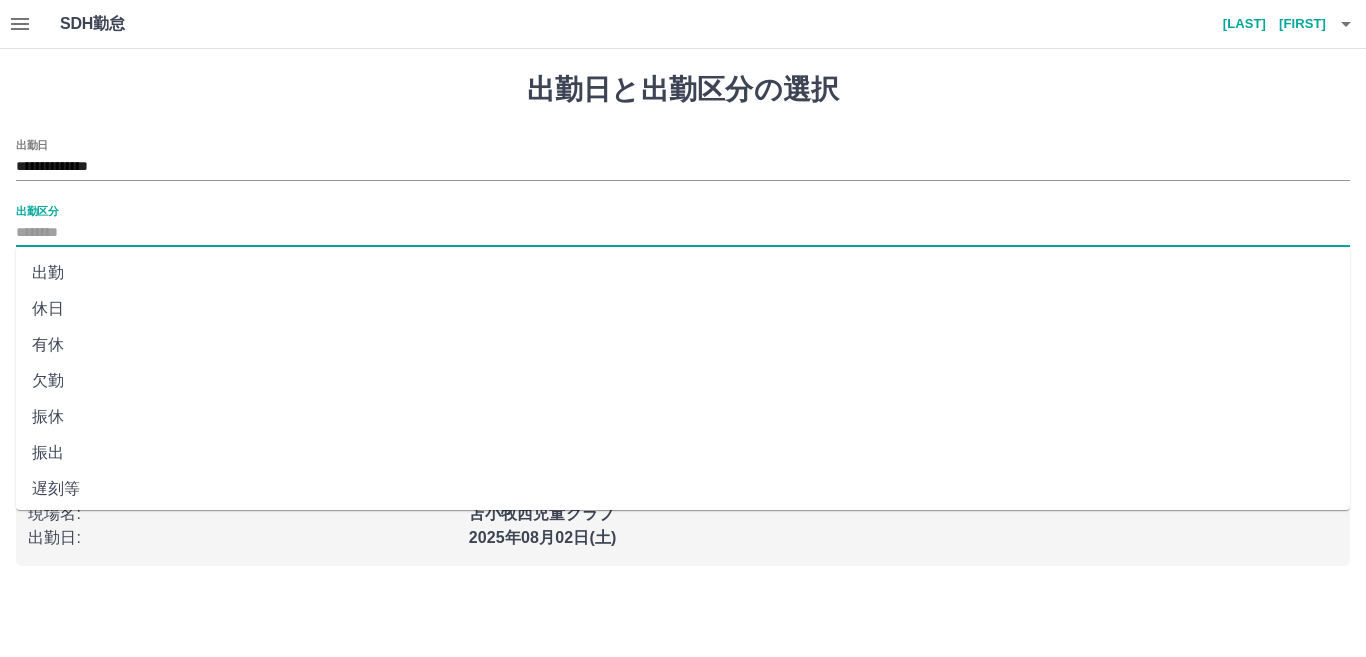 click on "出勤" at bounding box center [683, 273] 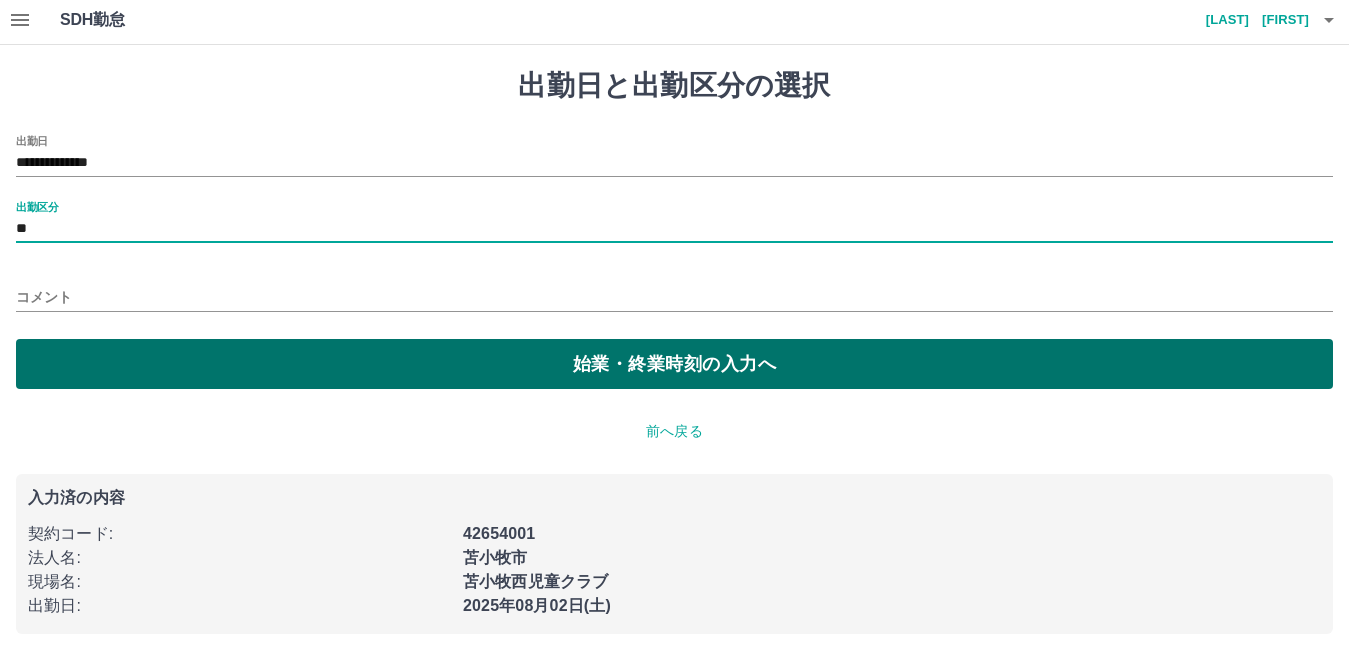 scroll, scrollTop: 5, scrollLeft: 0, axis: vertical 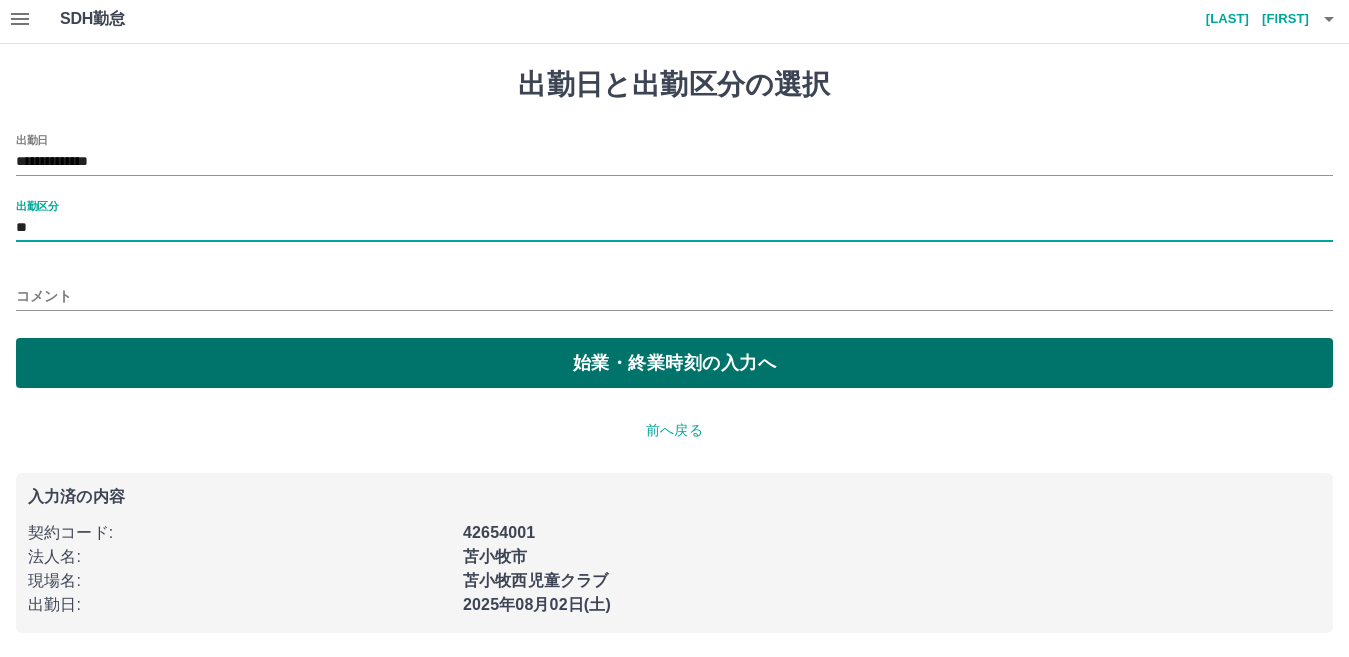click on "始業・終業時刻の入力へ" at bounding box center [674, 363] 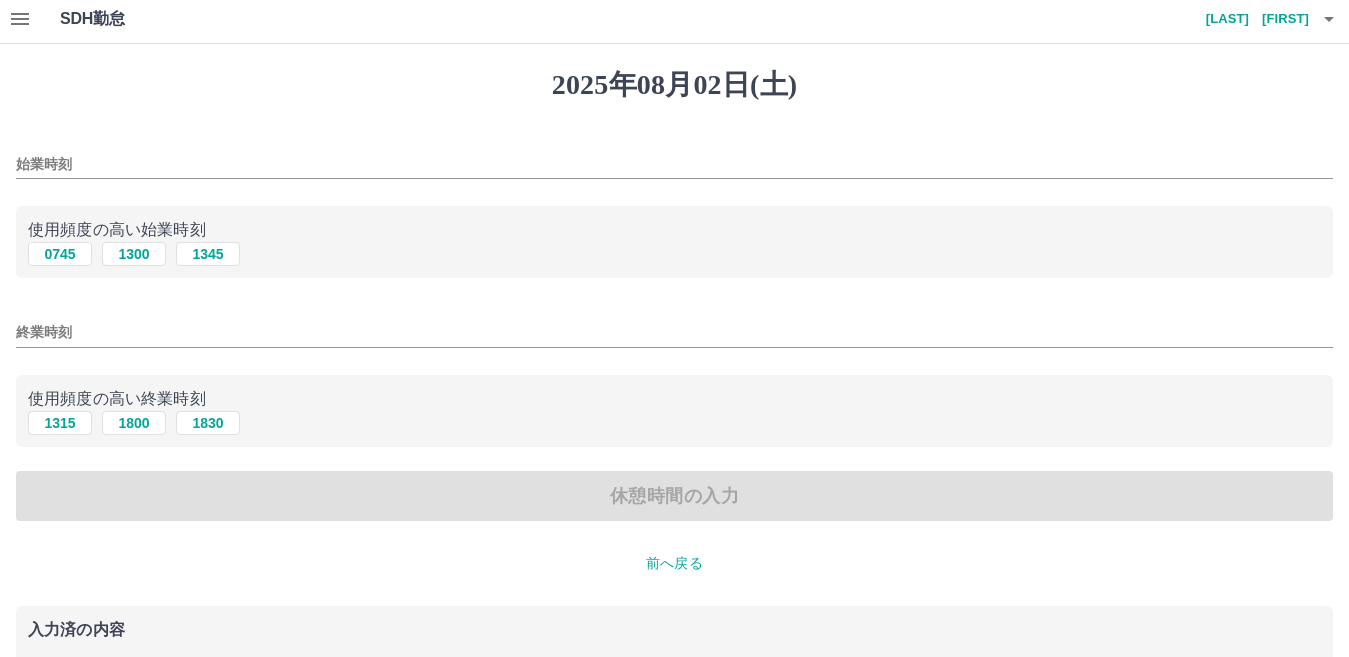 scroll, scrollTop: 0, scrollLeft: 0, axis: both 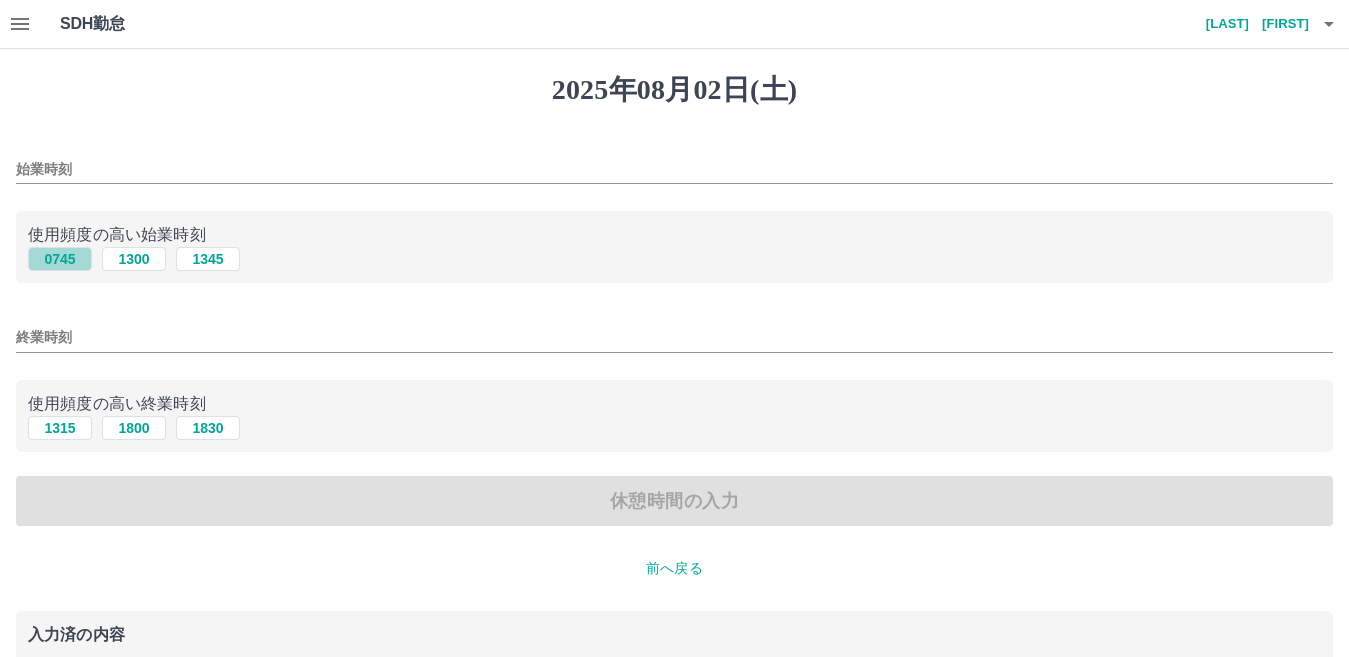 click on "0745" at bounding box center (60, 259) 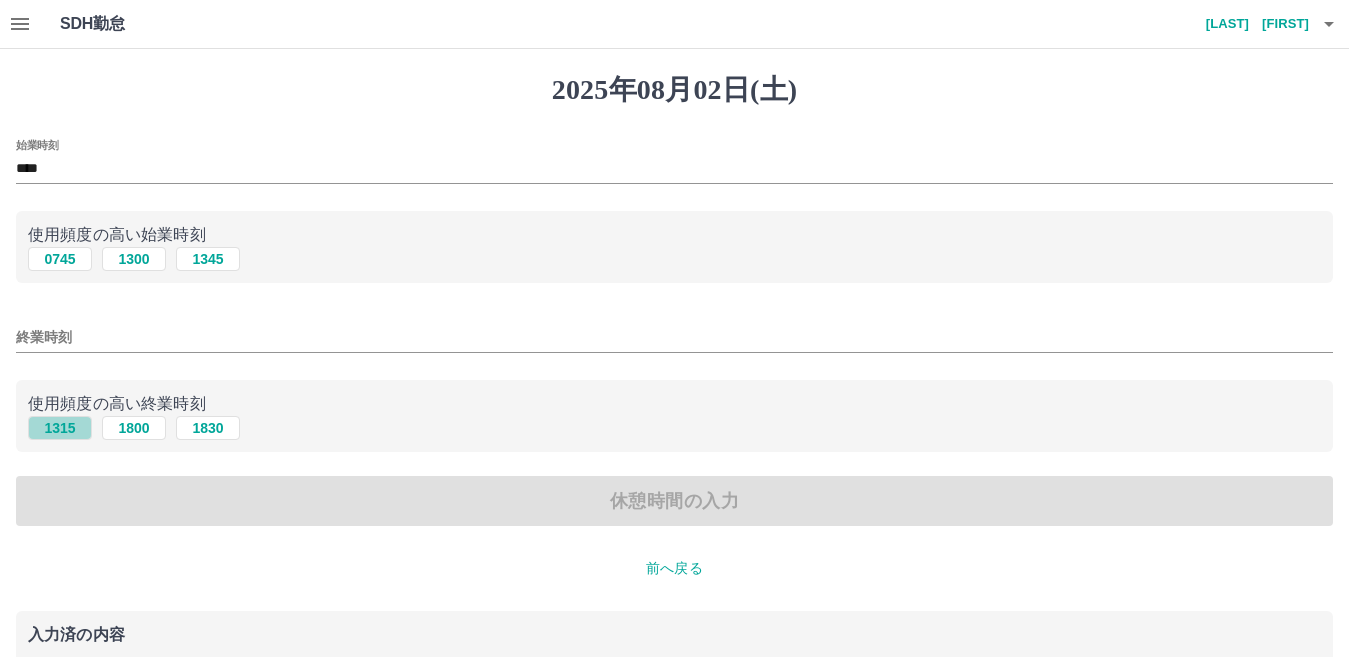 click on "1315" at bounding box center [60, 428] 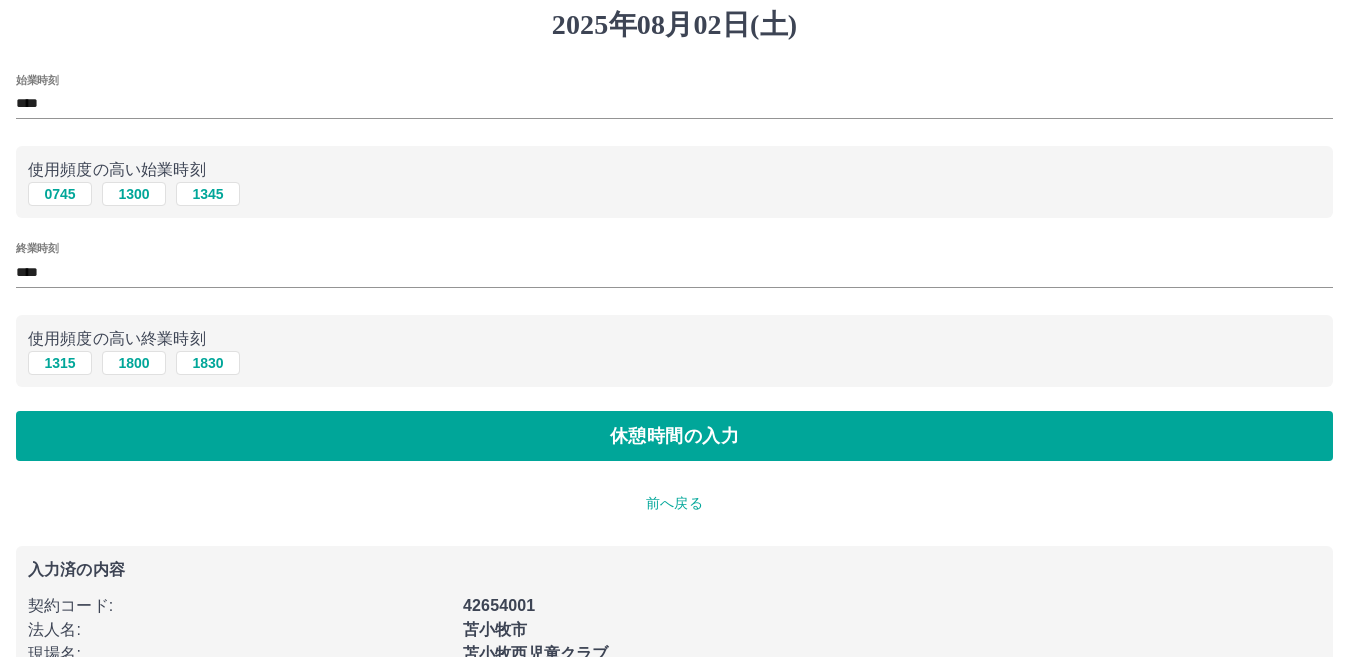 scroll, scrollTop: 100, scrollLeft: 0, axis: vertical 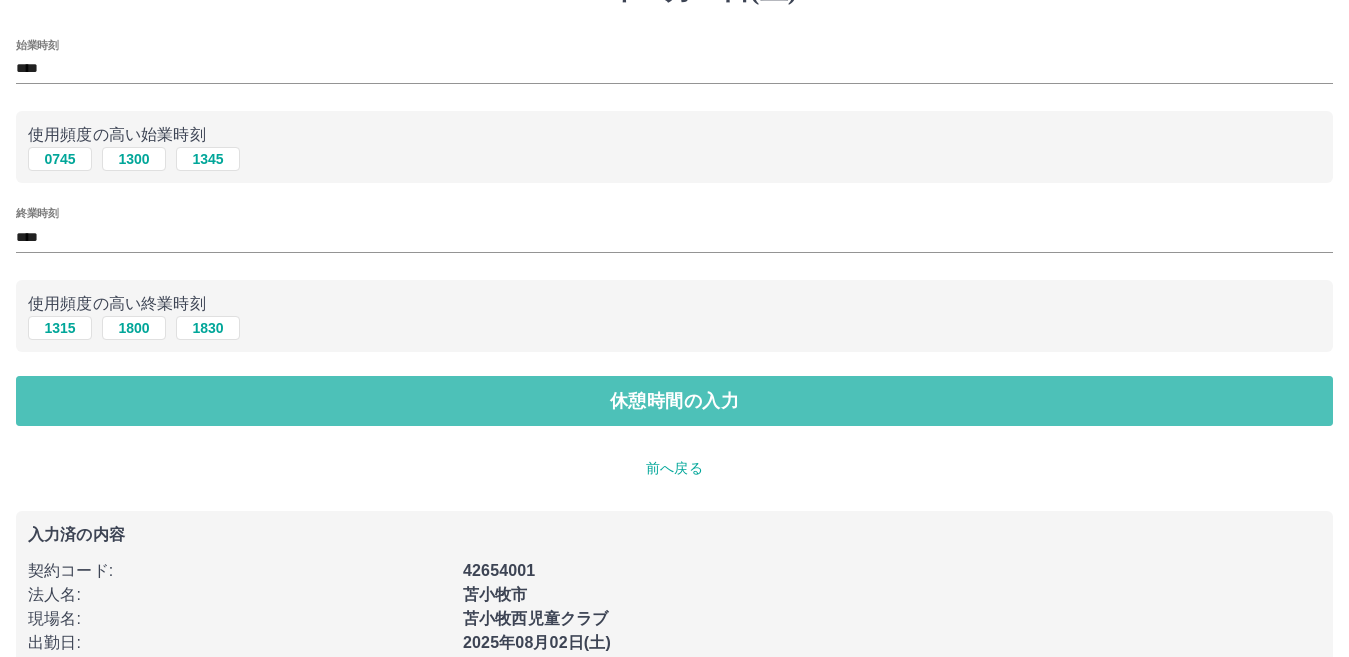 click on "休憩時間の入力" at bounding box center [674, 401] 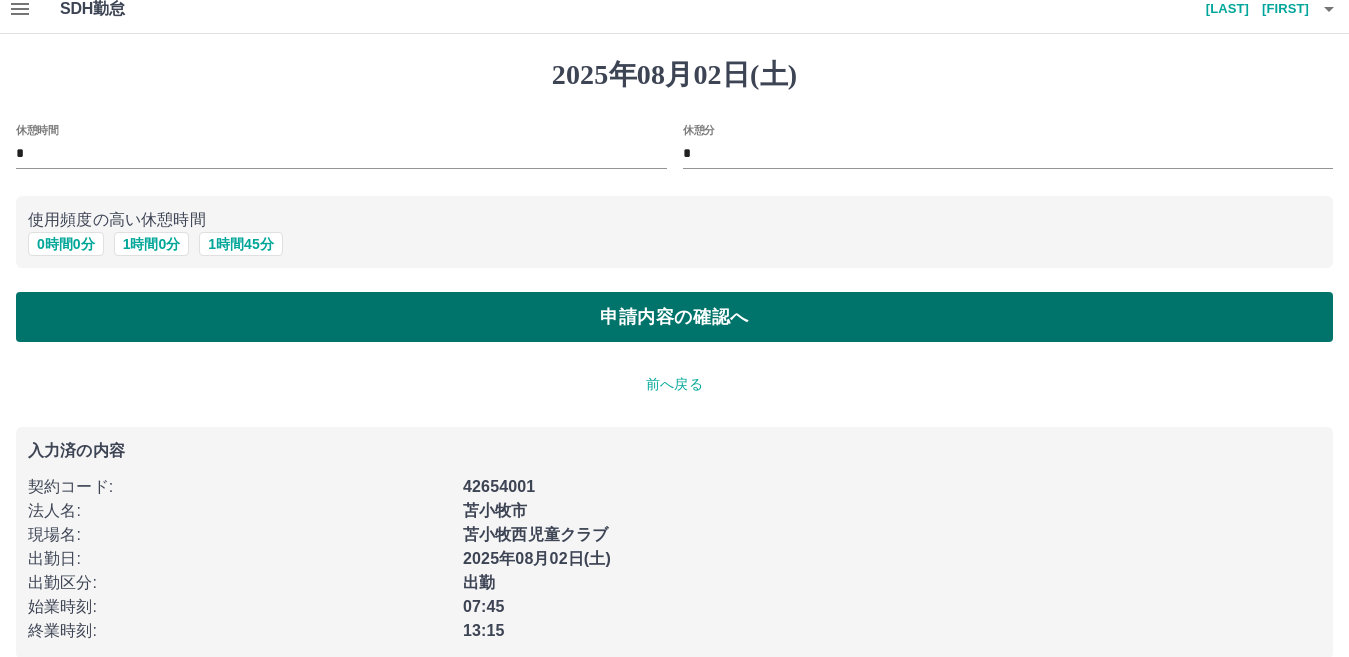 scroll, scrollTop: 0, scrollLeft: 0, axis: both 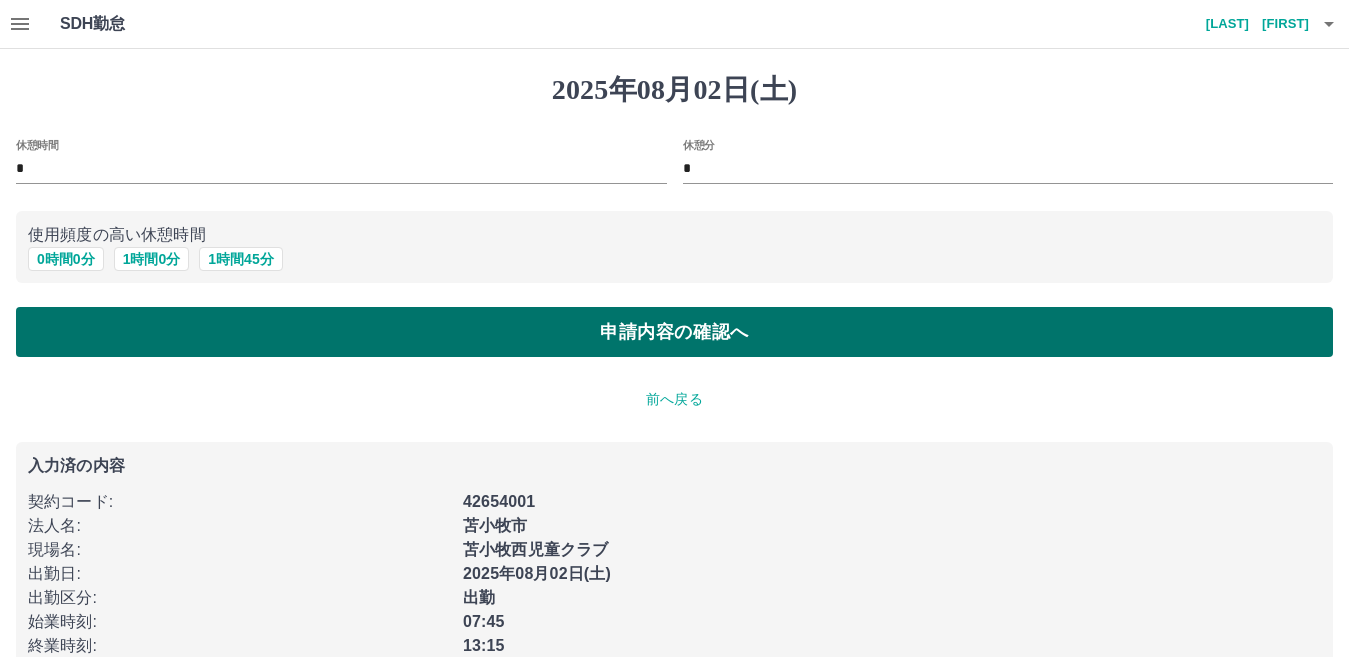 click on "申請内容の確認へ" at bounding box center (674, 332) 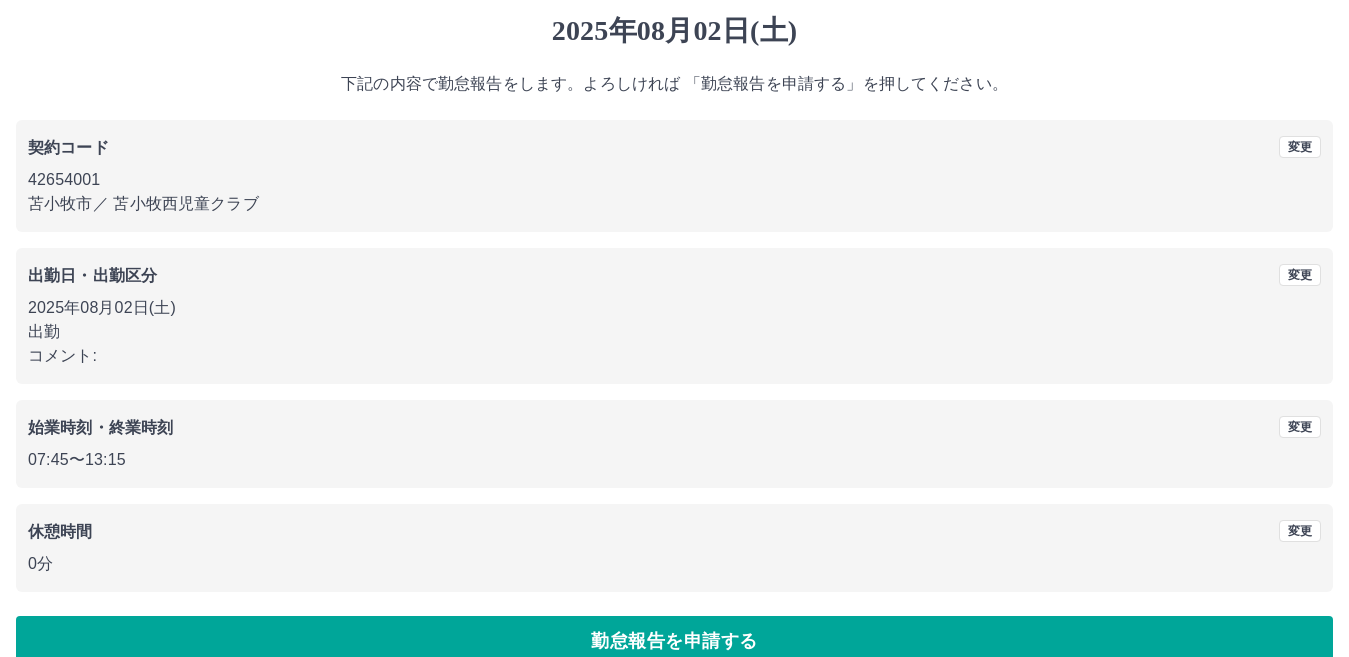 scroll, scrollTop: 92, scrollLeft: 0, axis: vertical 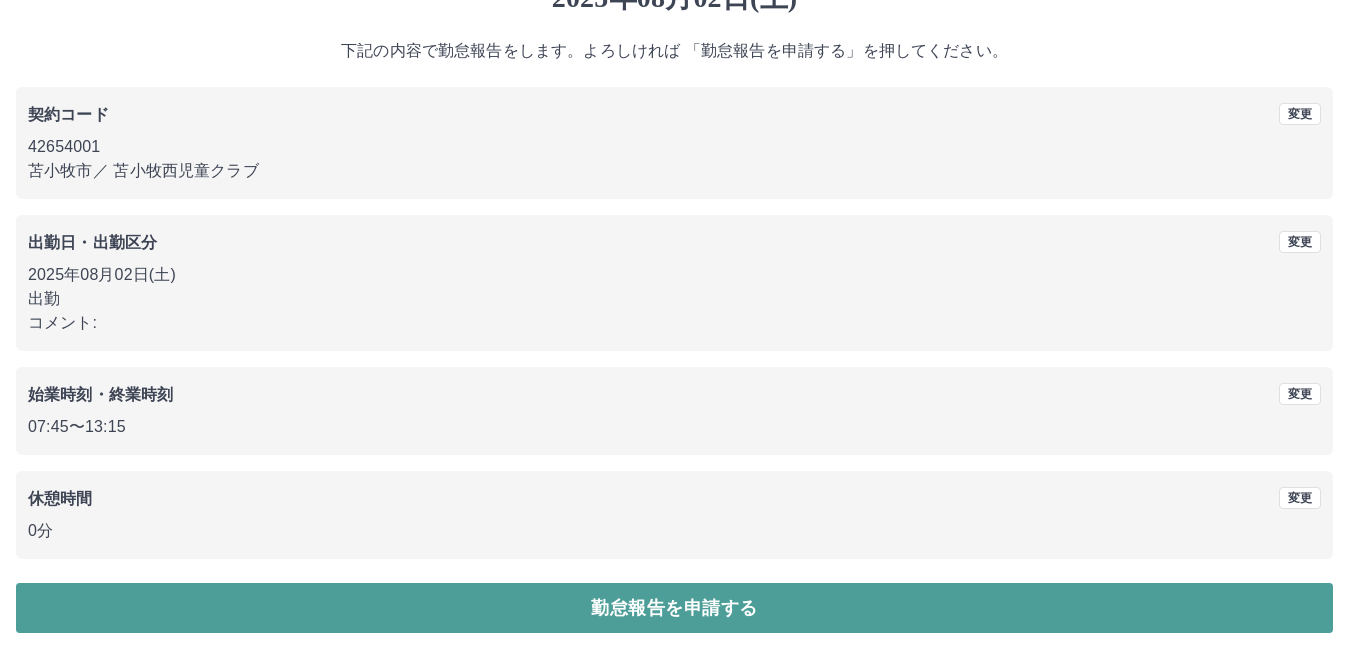 click on "勤怠報告を申請する" at bounding box center [674, 608] 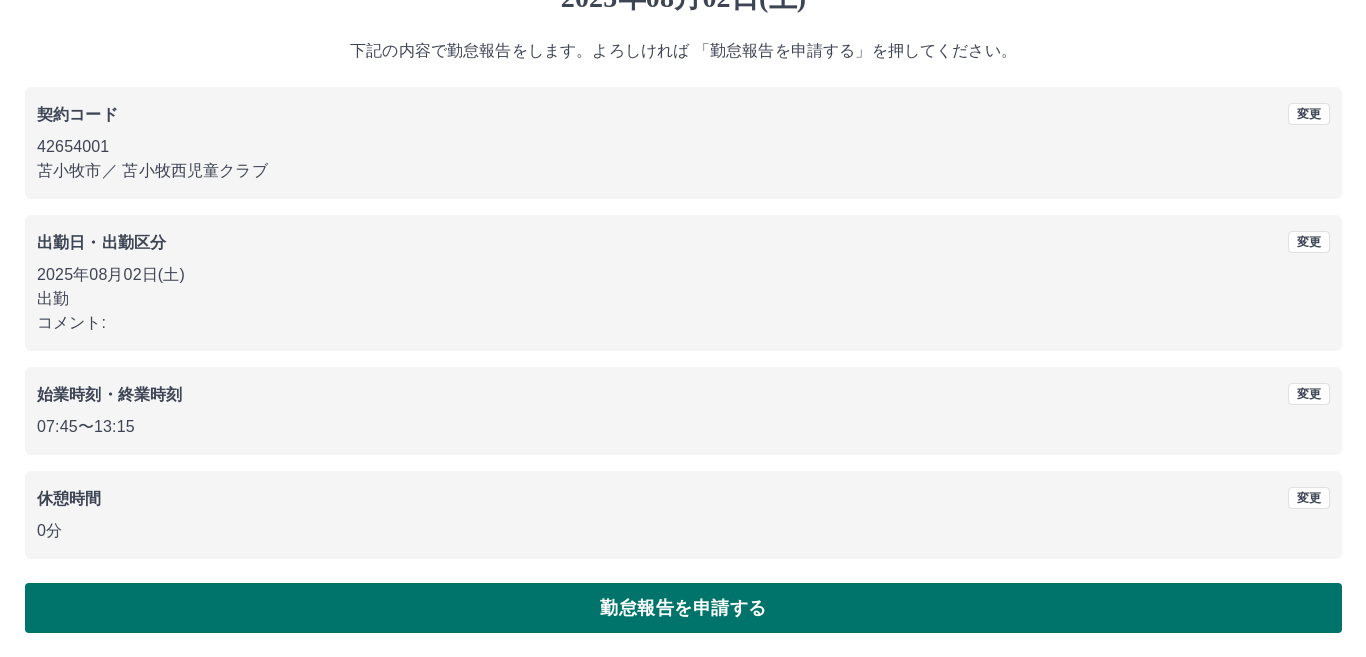 scroll, scrollTop: 0, scrollLeft: 0, axis: both 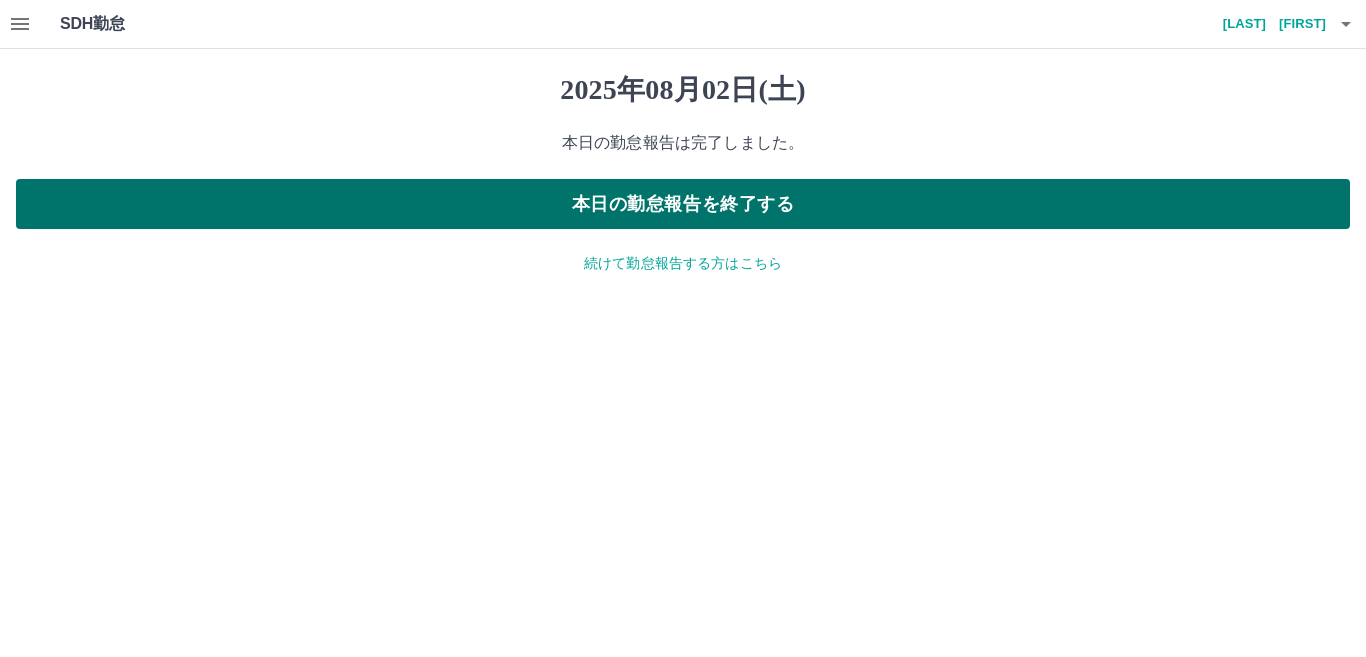 click on "本日の勤怠報告を終了する" at bounding box center [683, 204] 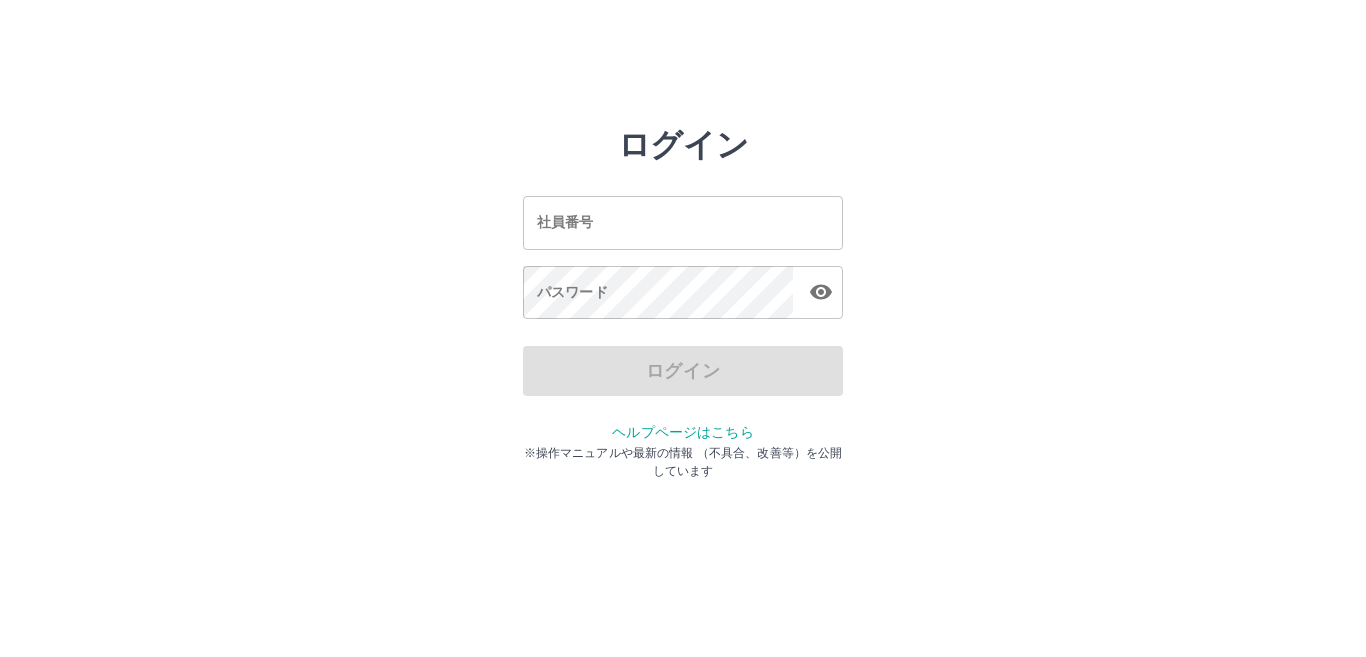 scroll, scrollTop: 0, scrollLeft: 0, axis: both 